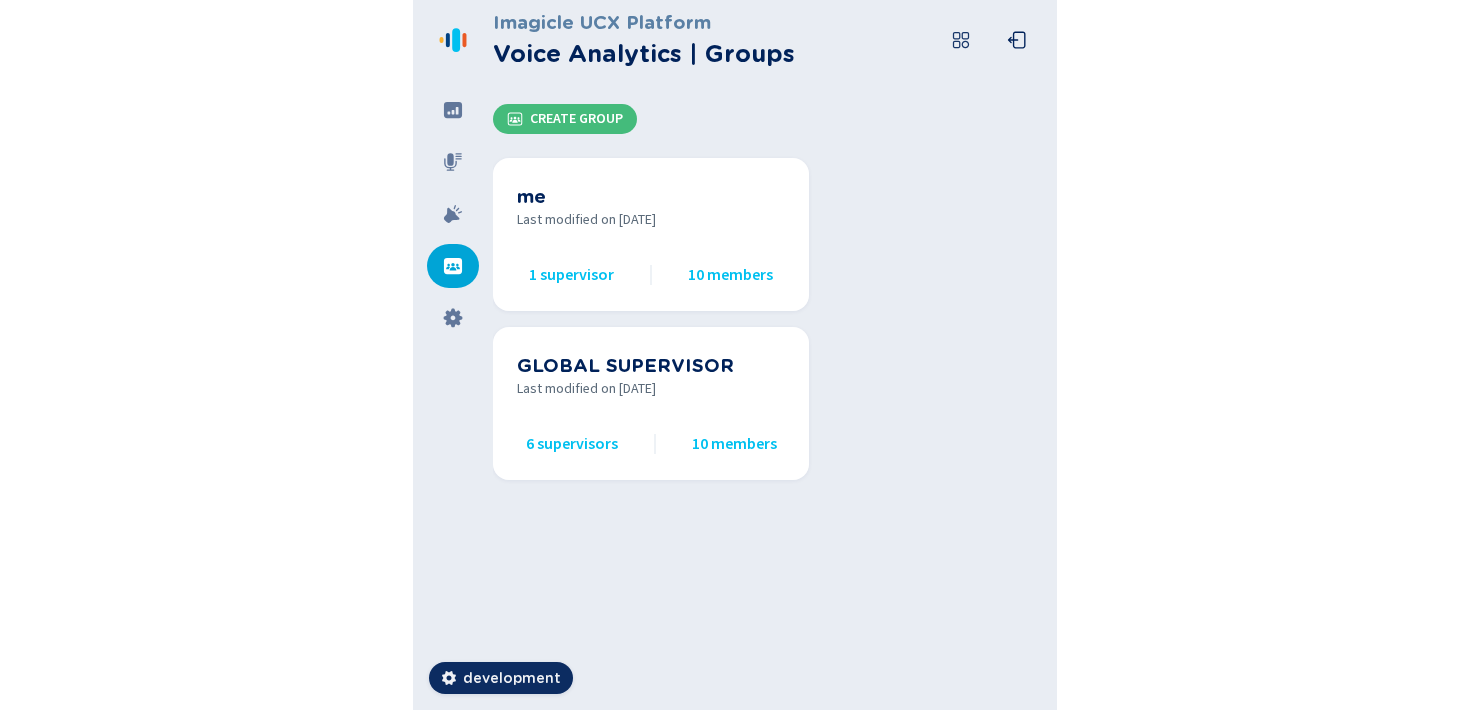 scroll, scrollTop: 0, scrollLeft: 0, axis: both 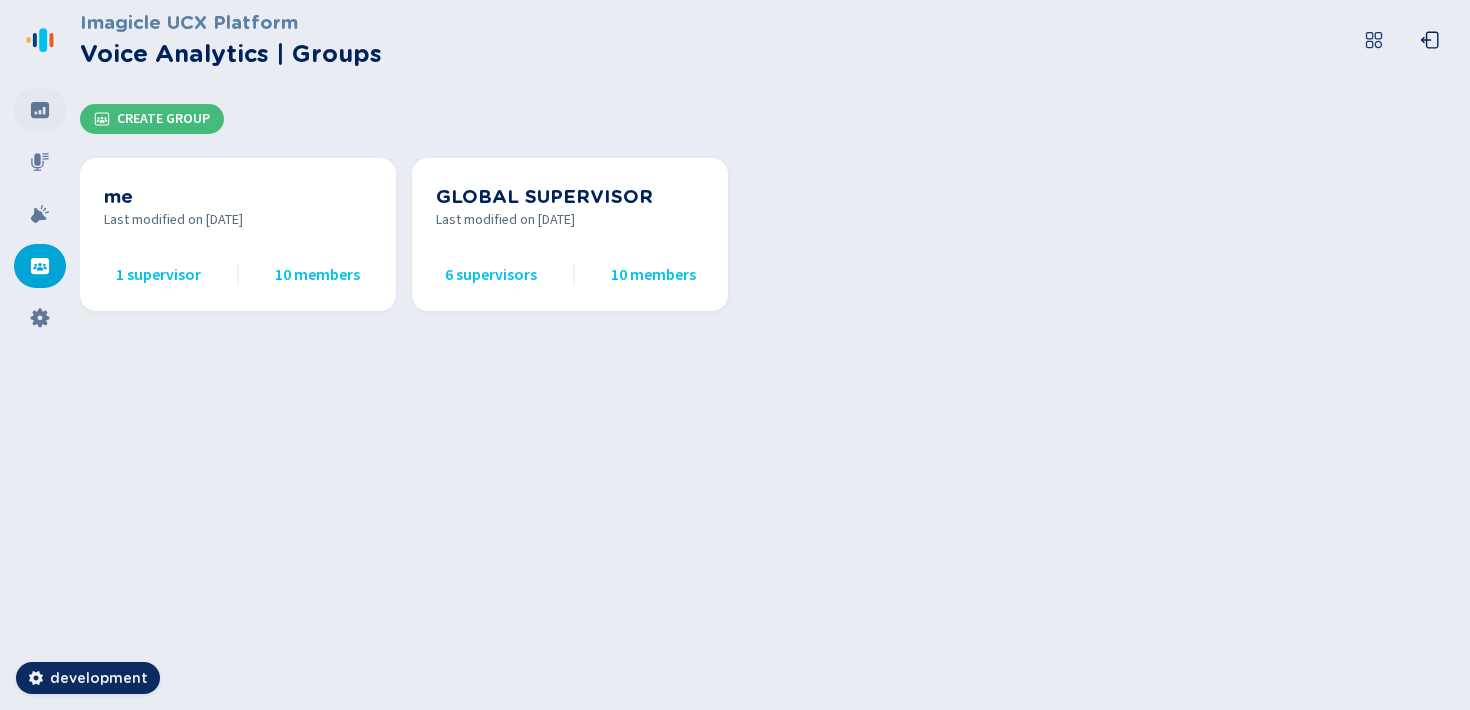 click at bounding box center [40, 110] 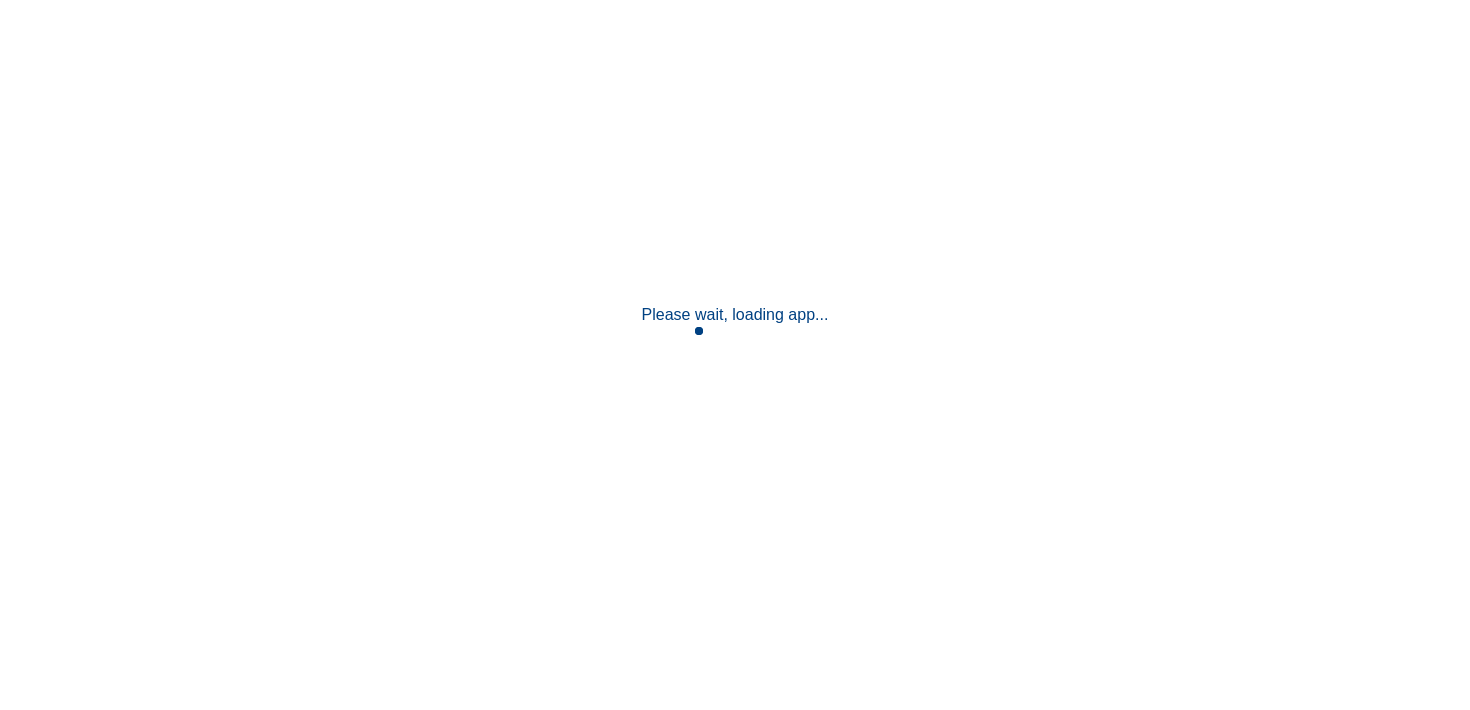 scroll, scrollTop: 0, scrollLeft: 0, axis: both 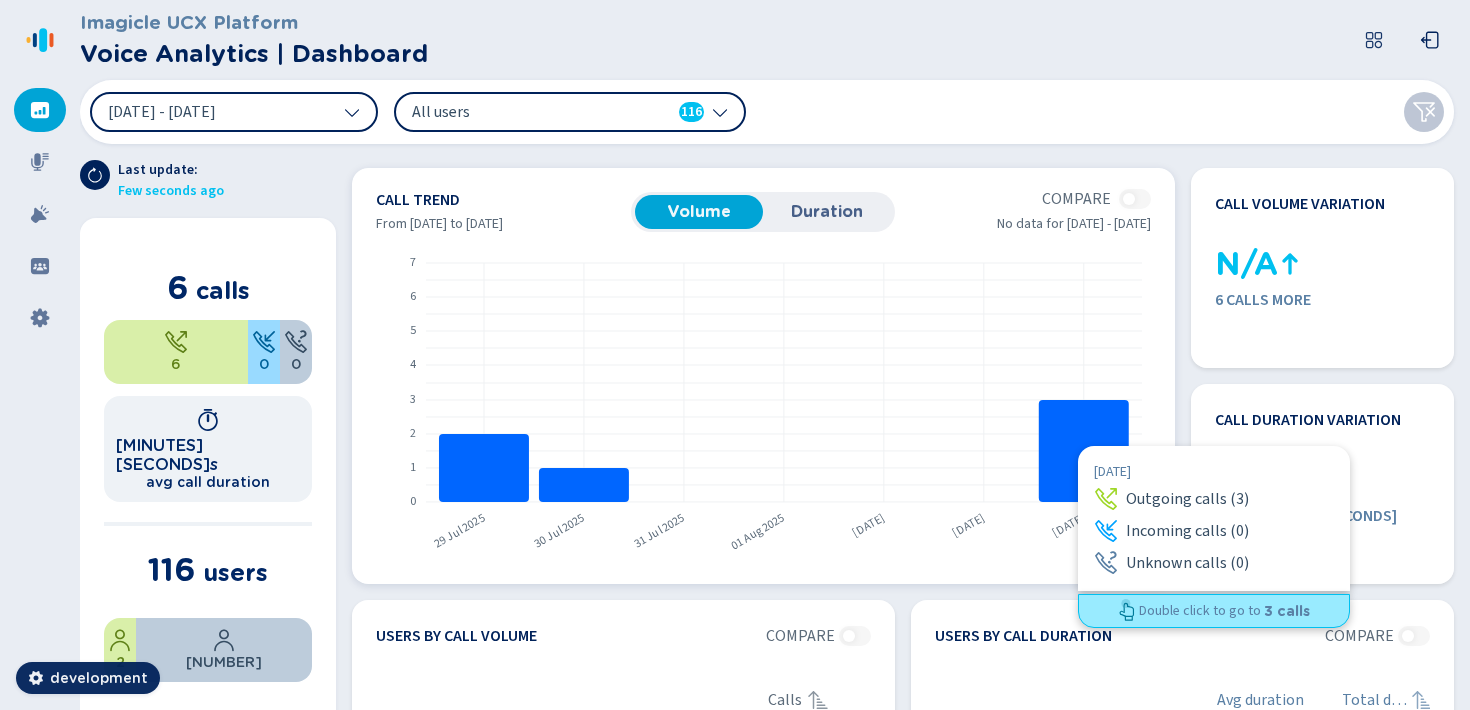 click 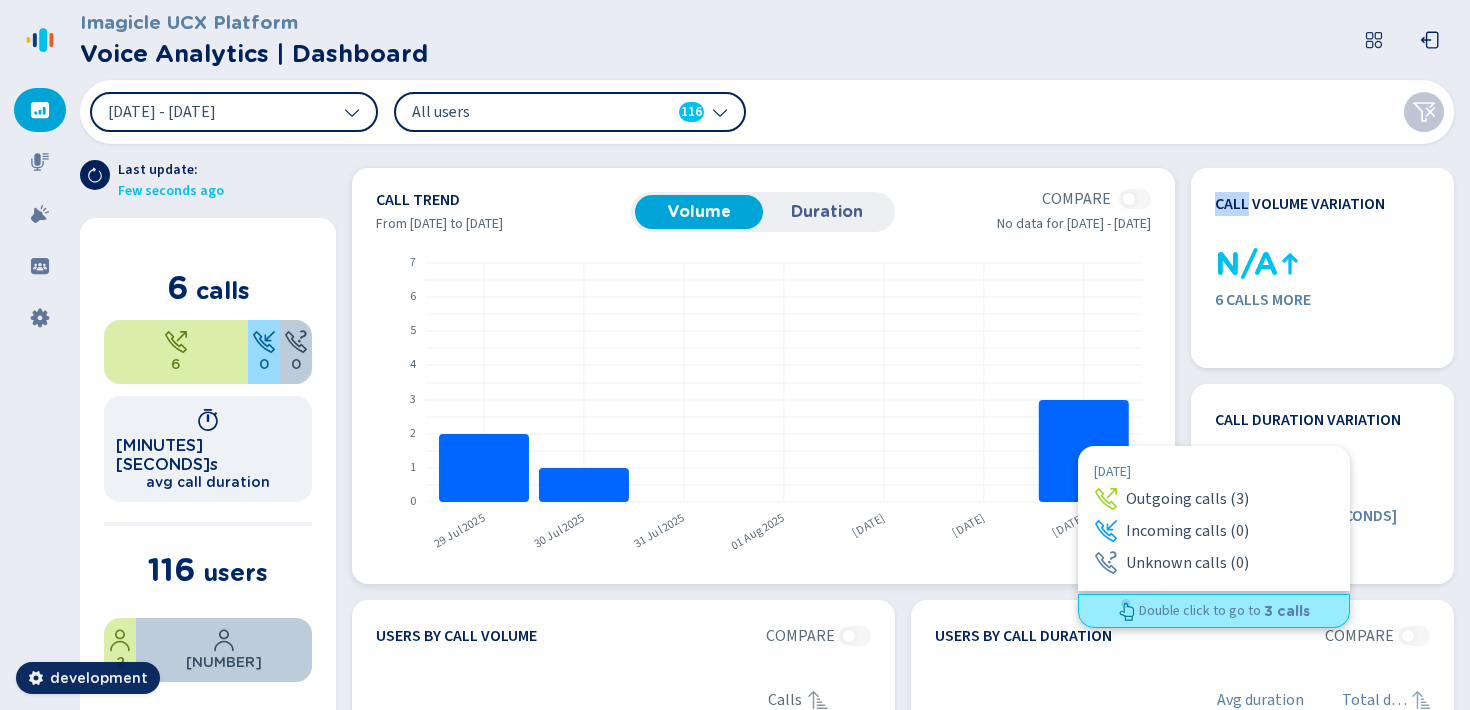 click 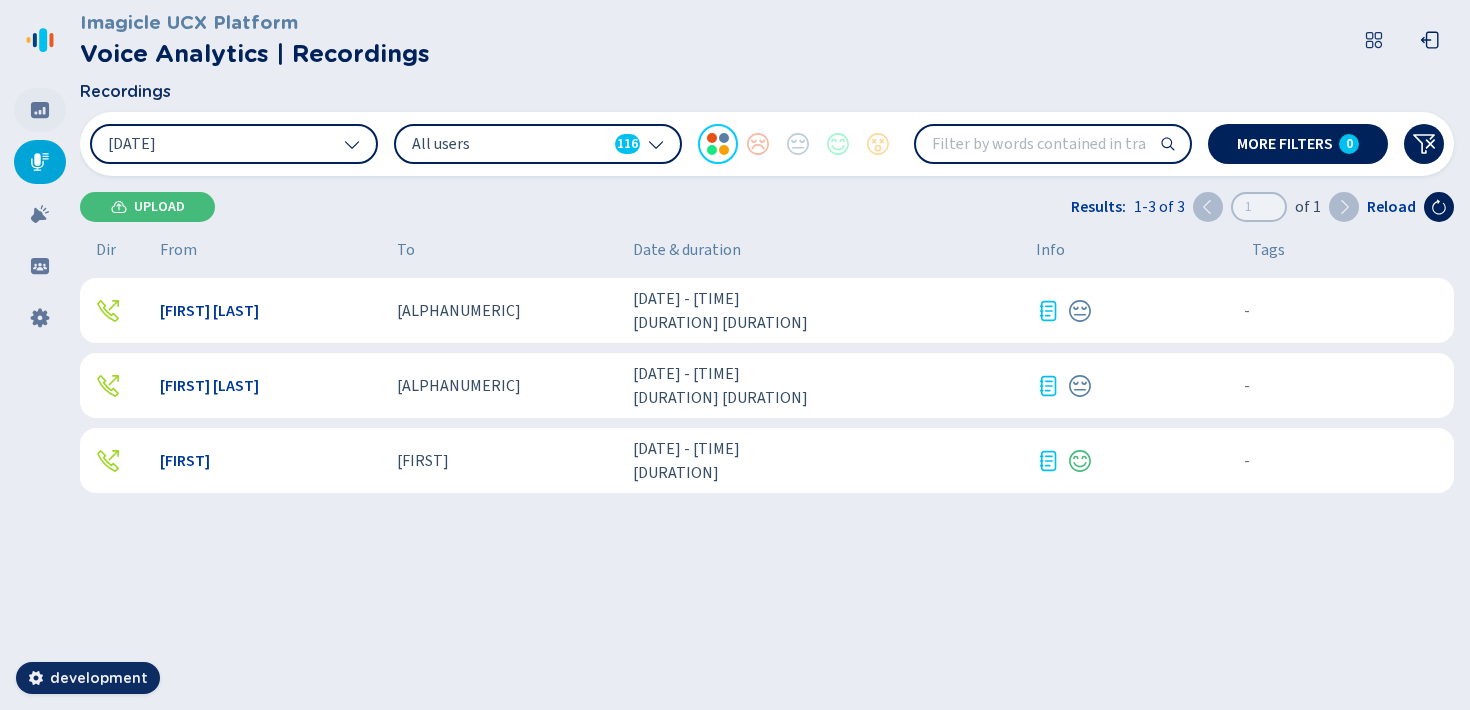 click 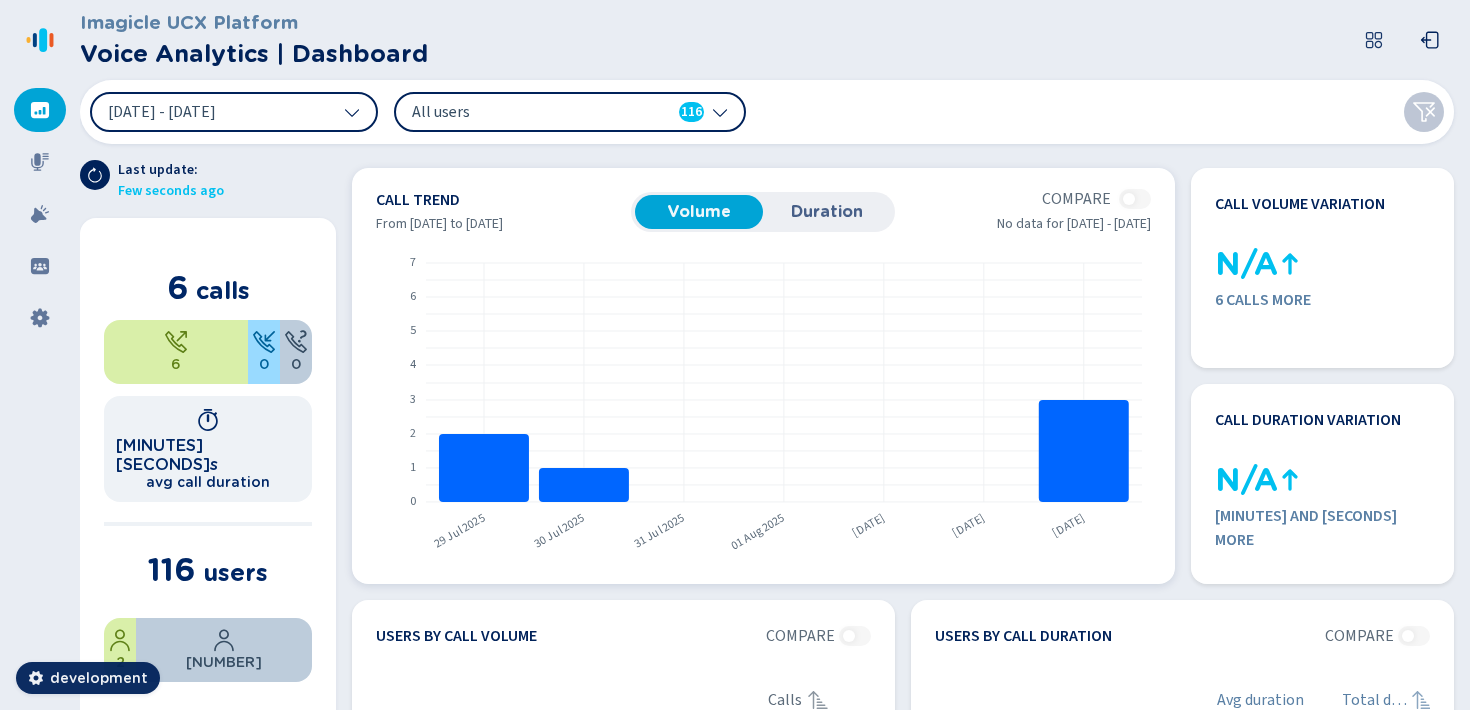 click on "Compare" at bounding box center (1096, 199) 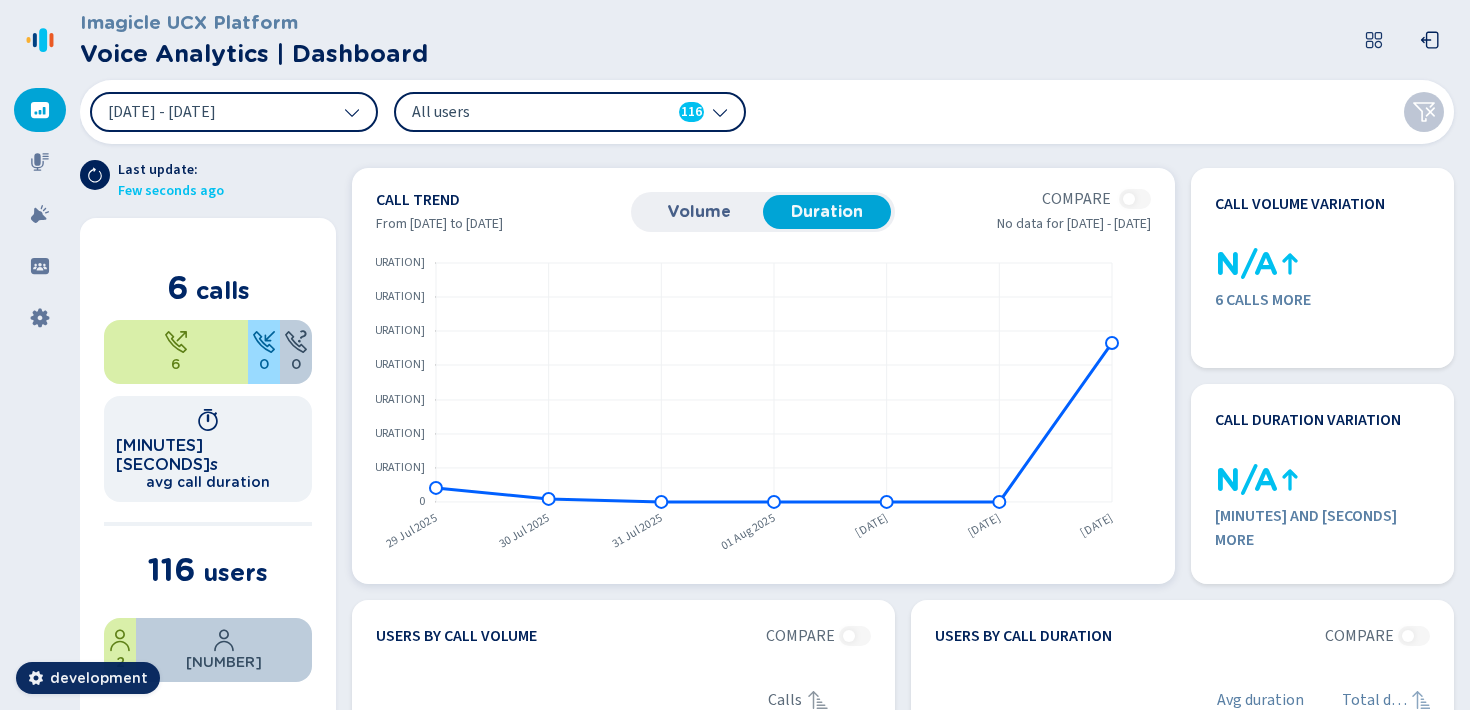 click on "Volume" at bounding box center [699, 212] 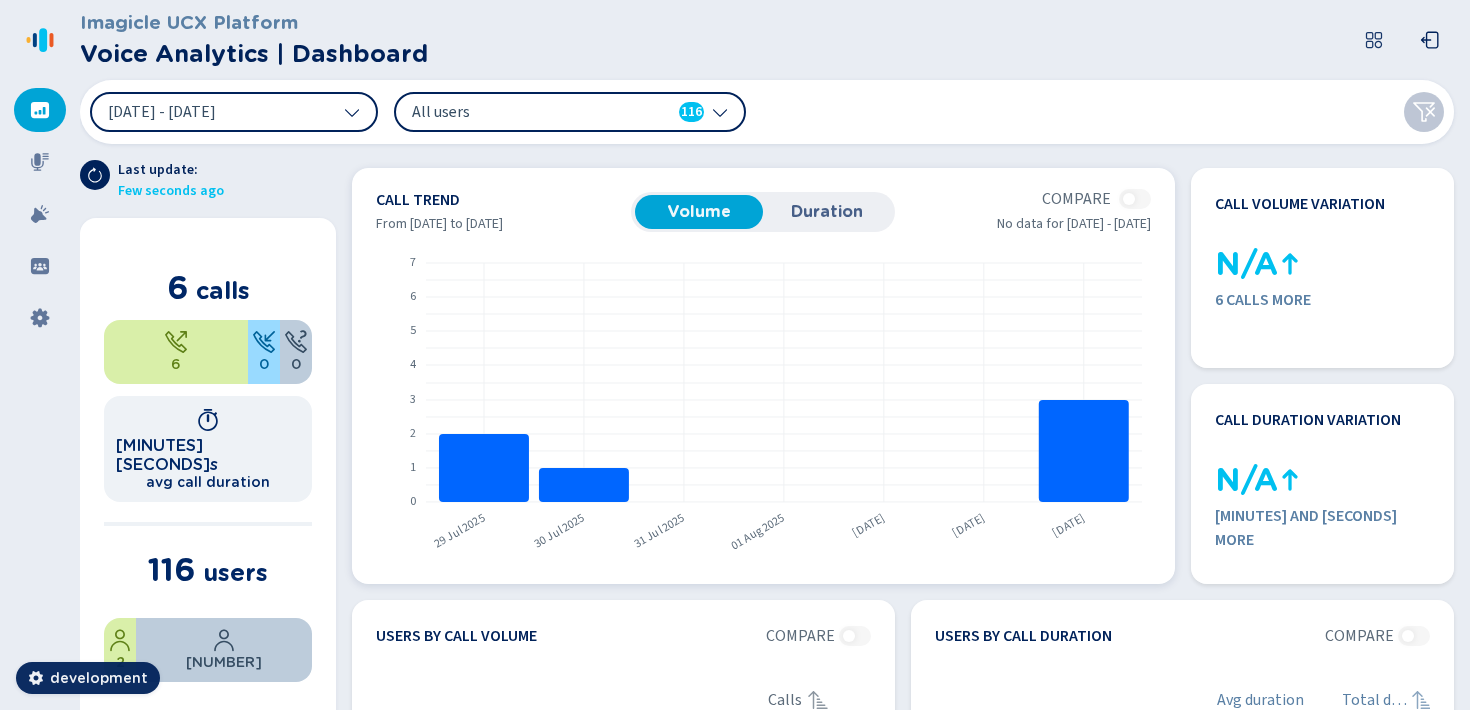 click on "Compare" at bounding box center (1096, 199) 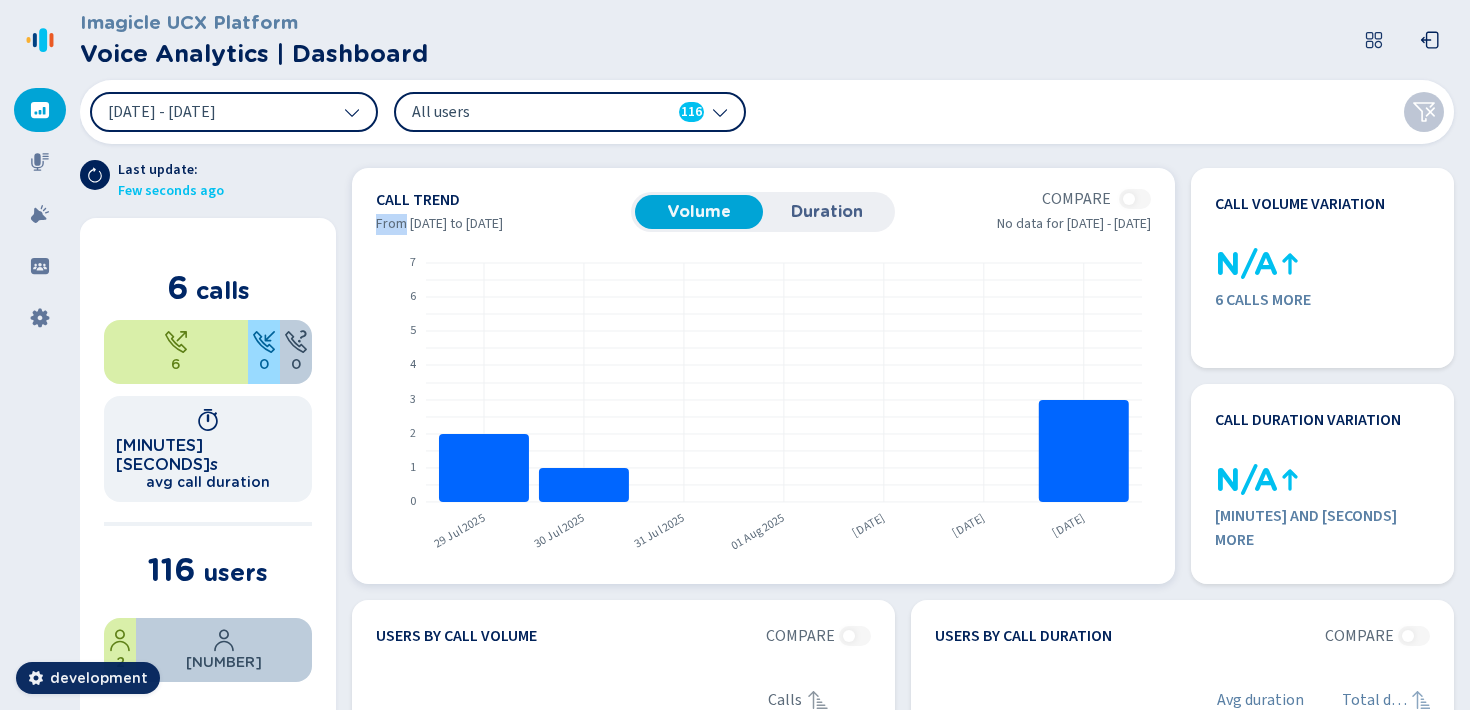 click on "Compare" at bounding box center (1096, 199) 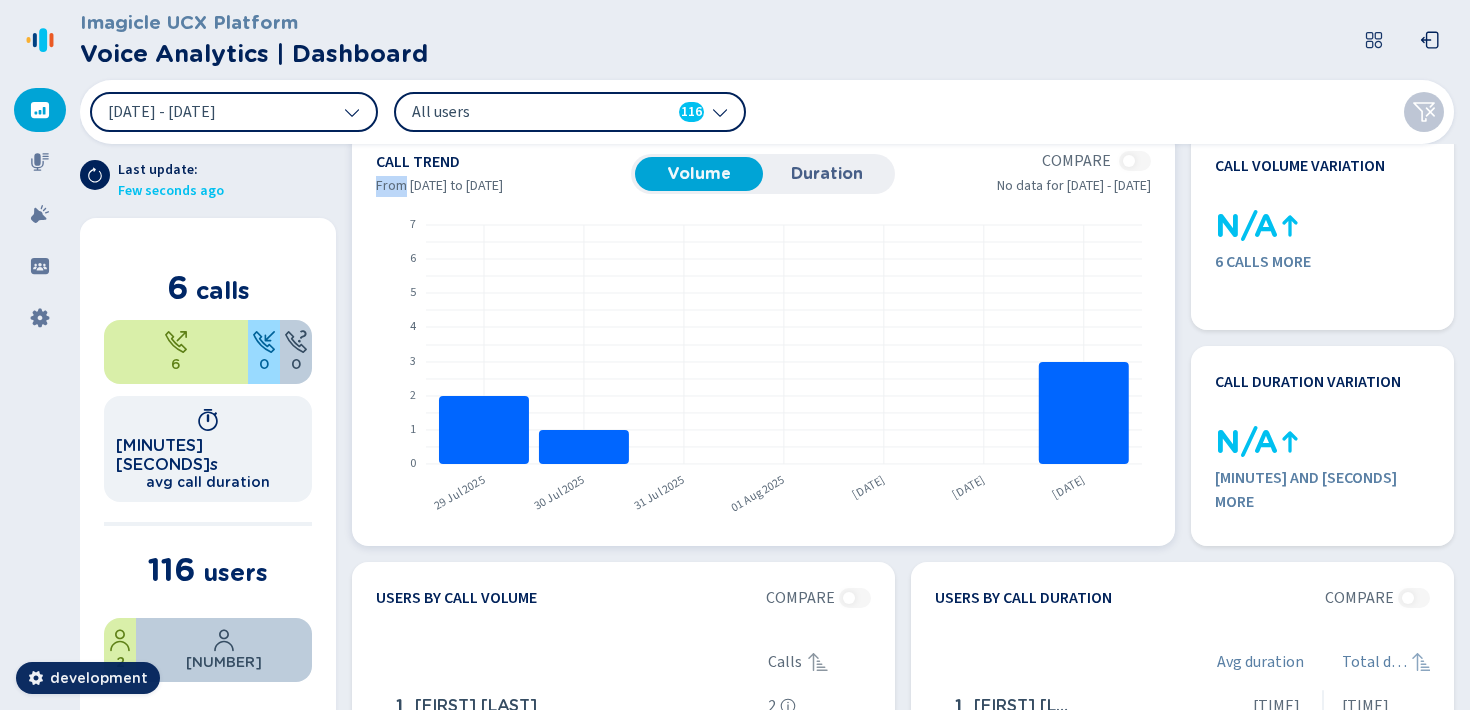 scroll, scrollTop: 34, scrollLeft: 0, axis: vertical 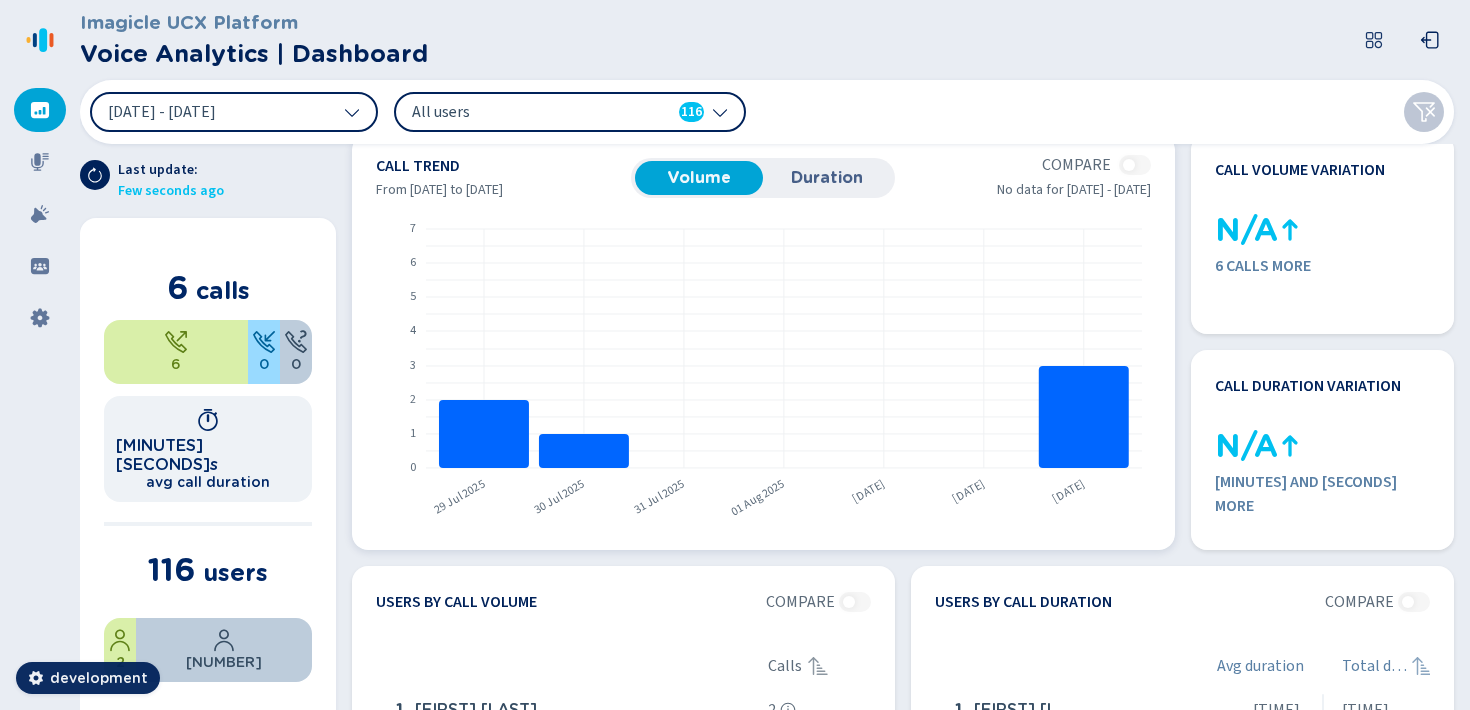 click on "Call trend Volume Duration Compare From 29 Jul 2025 to 4 Aug 2025 No data for 22 Jul 2025 - 28 Jul 2025 29 Jul 2025 30 Jul 2025 31 Jul 2025 01 Aug 2025 02 Aug 2025 03 Aug 2025 04 Aug 2025 0 1 2 3 4 5 6 7" at bounding box center (763, 342) 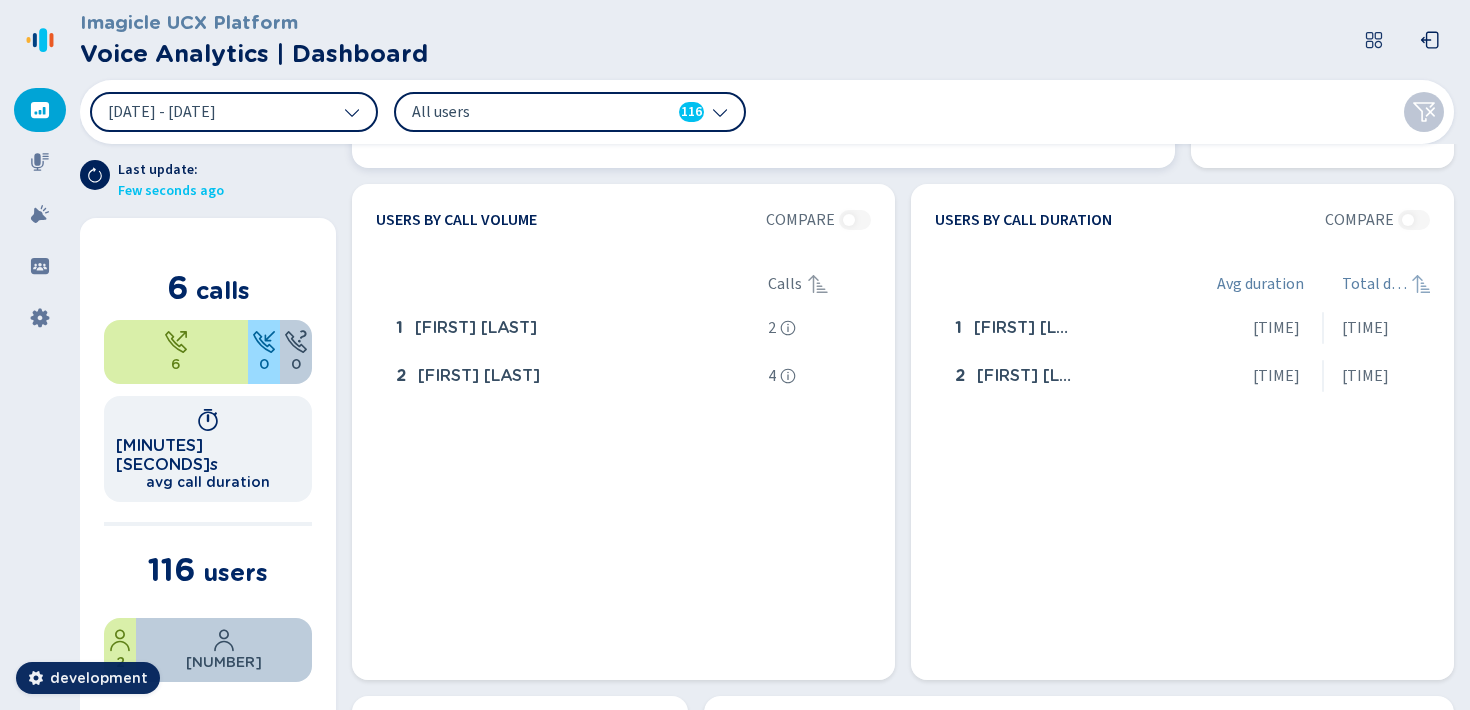 scroll, scrollTop: 299, scrollLeft: 0, axis: vertical 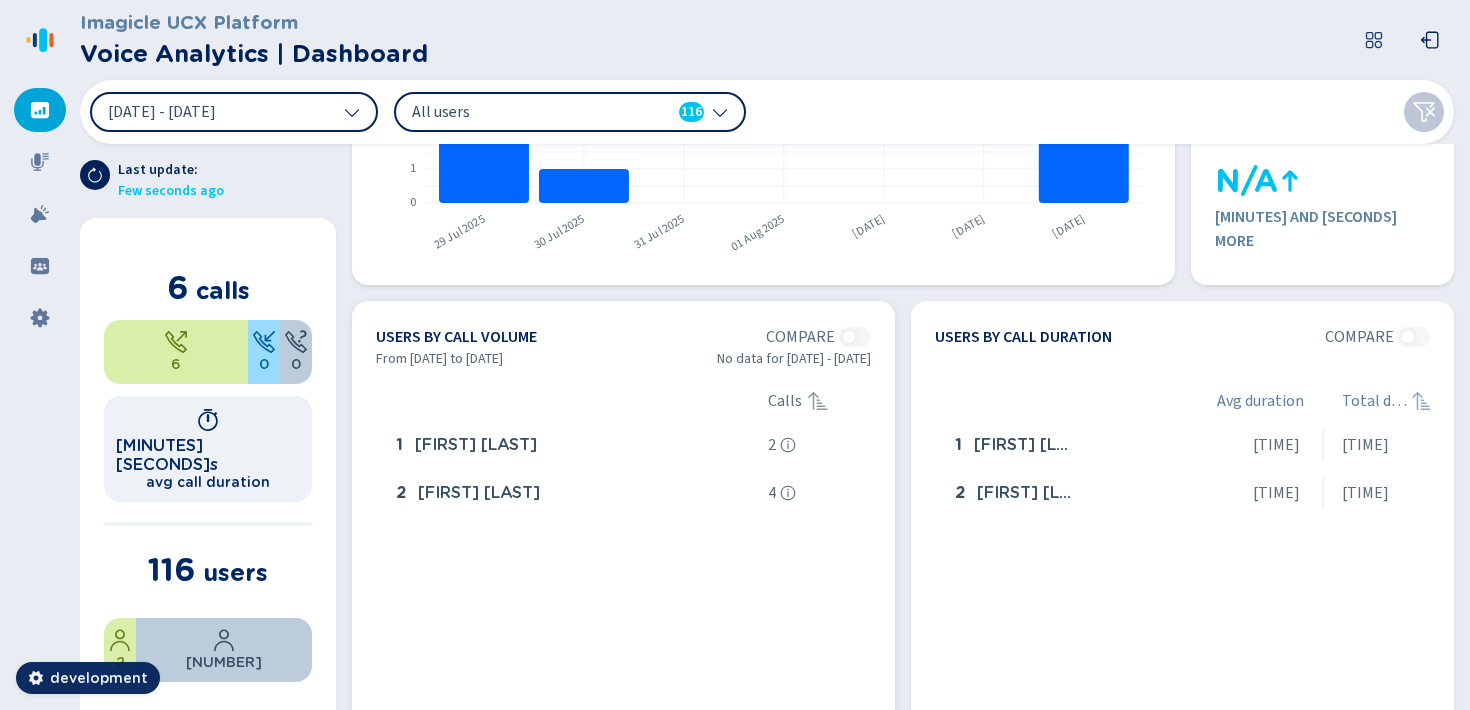 click on "Compare" at bounding box center (818, 337) 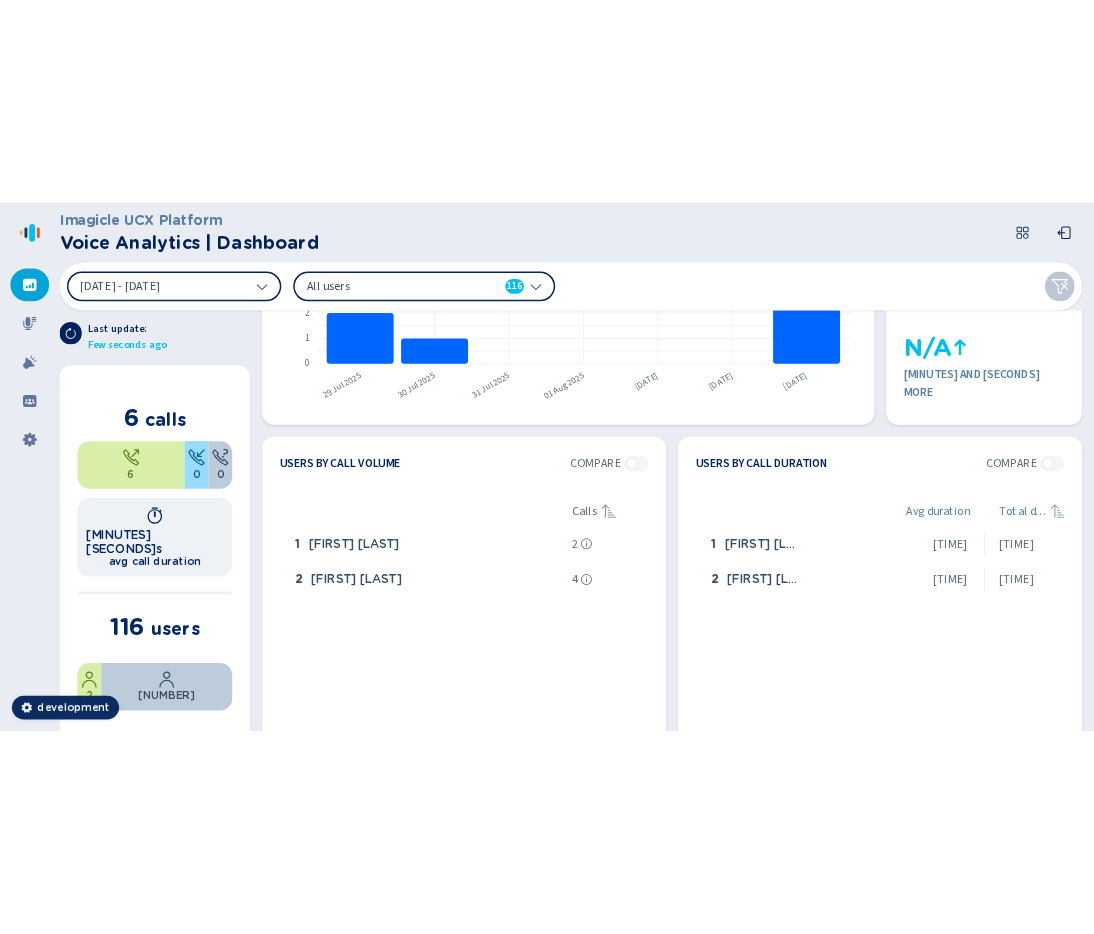 scroll, scrollTop: 0, scrollLeft: 0, axis: both 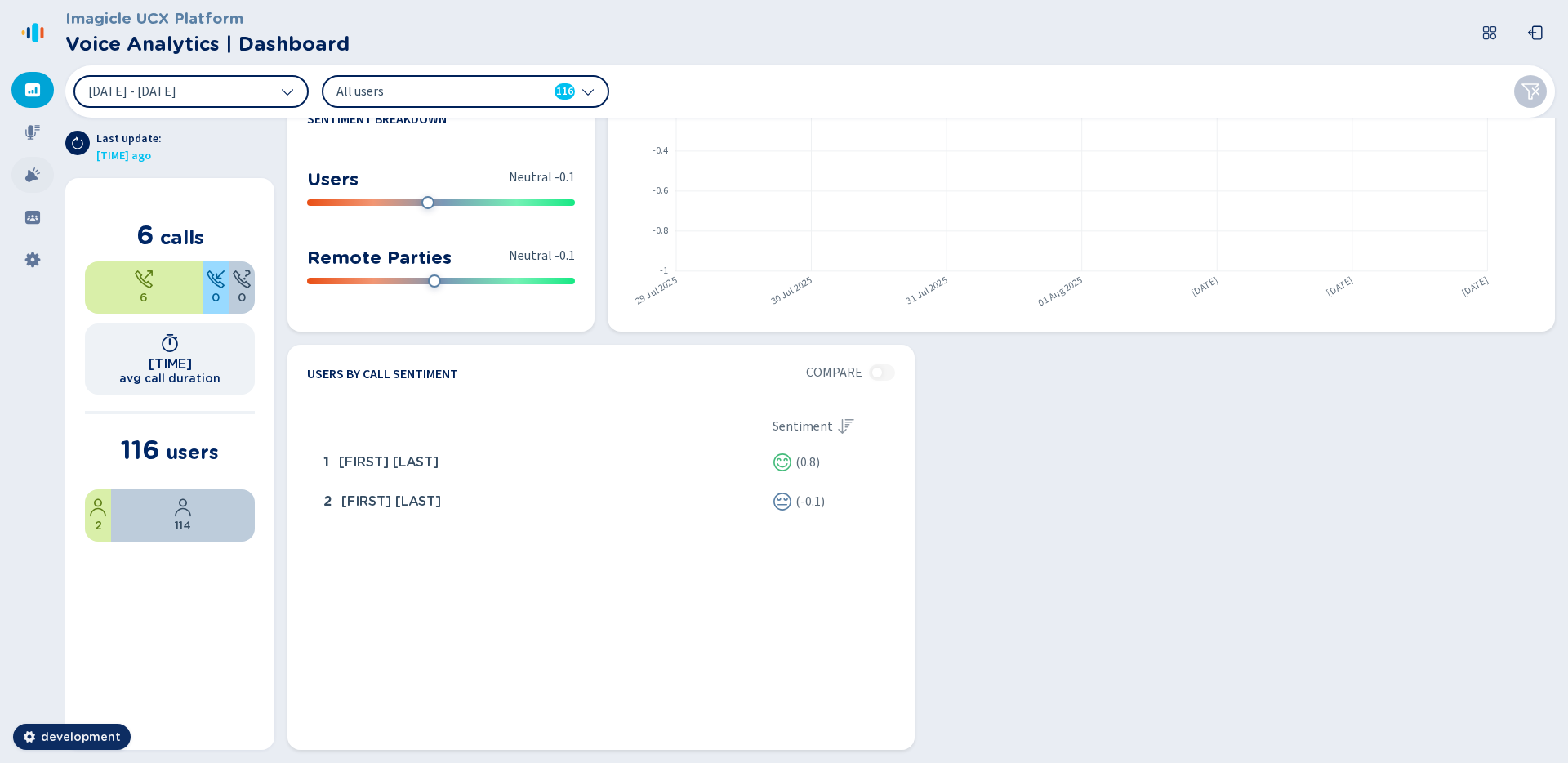 click 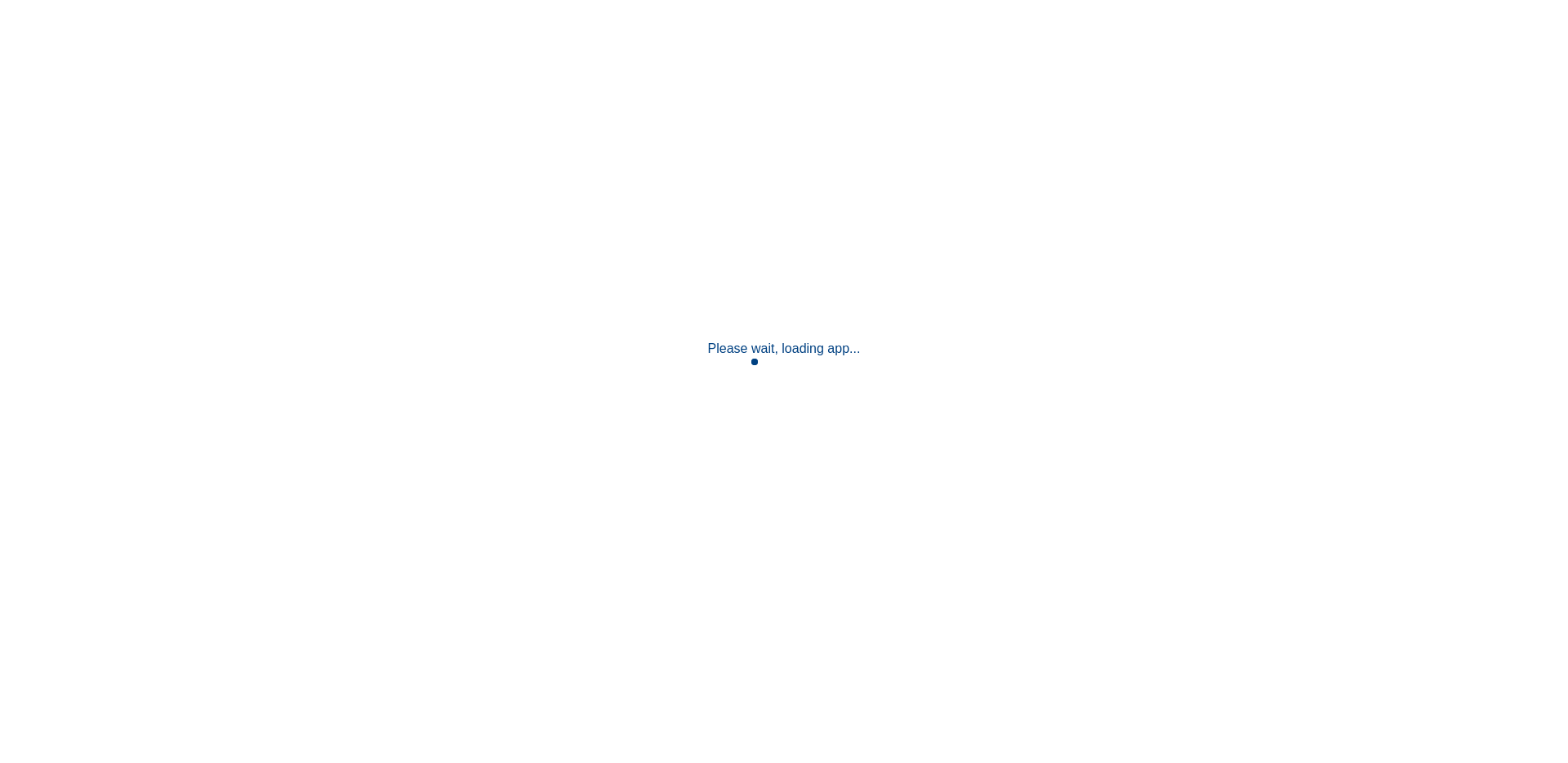 scroll, scrollTop: 0, scrollLeft: 0, axis: both 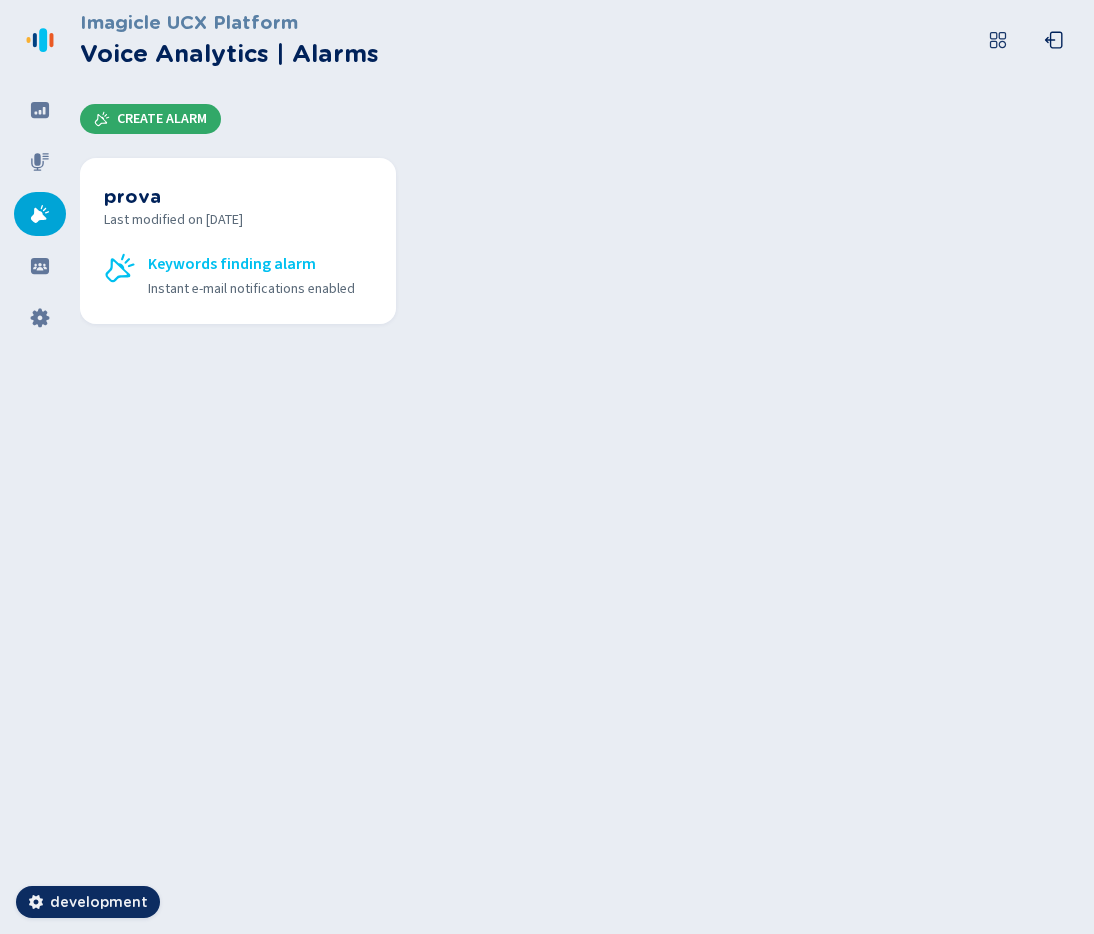 click on "Create Alarm" at bounding box center (162, 119) 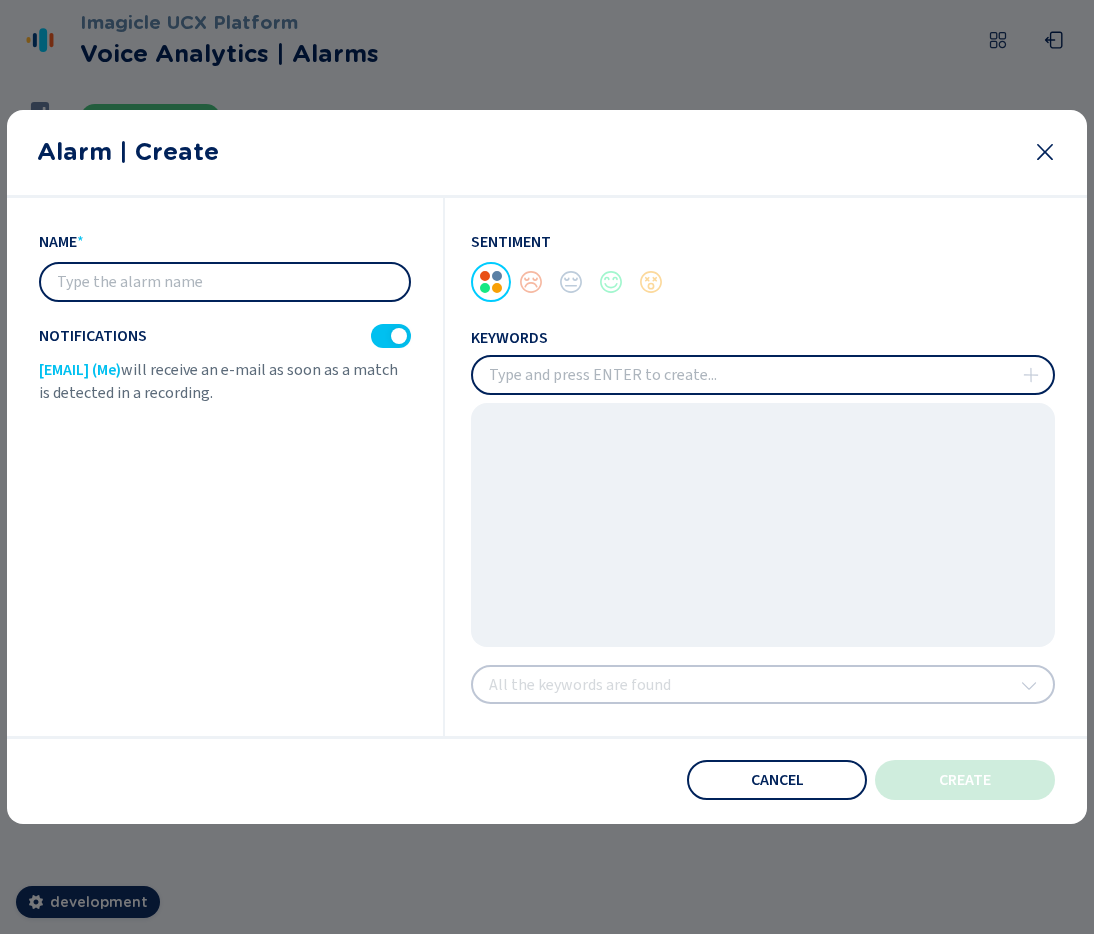 click at bounding box center [225, 282] 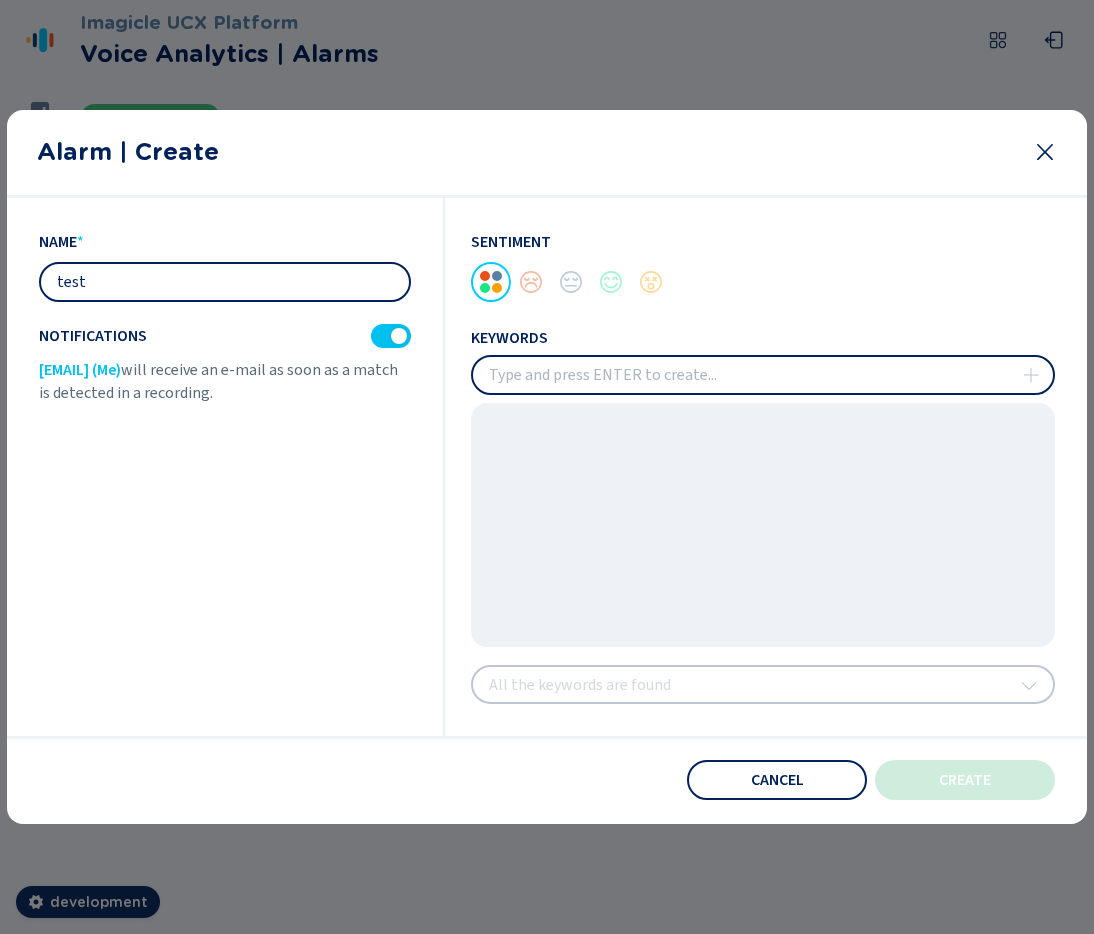 type on "test" 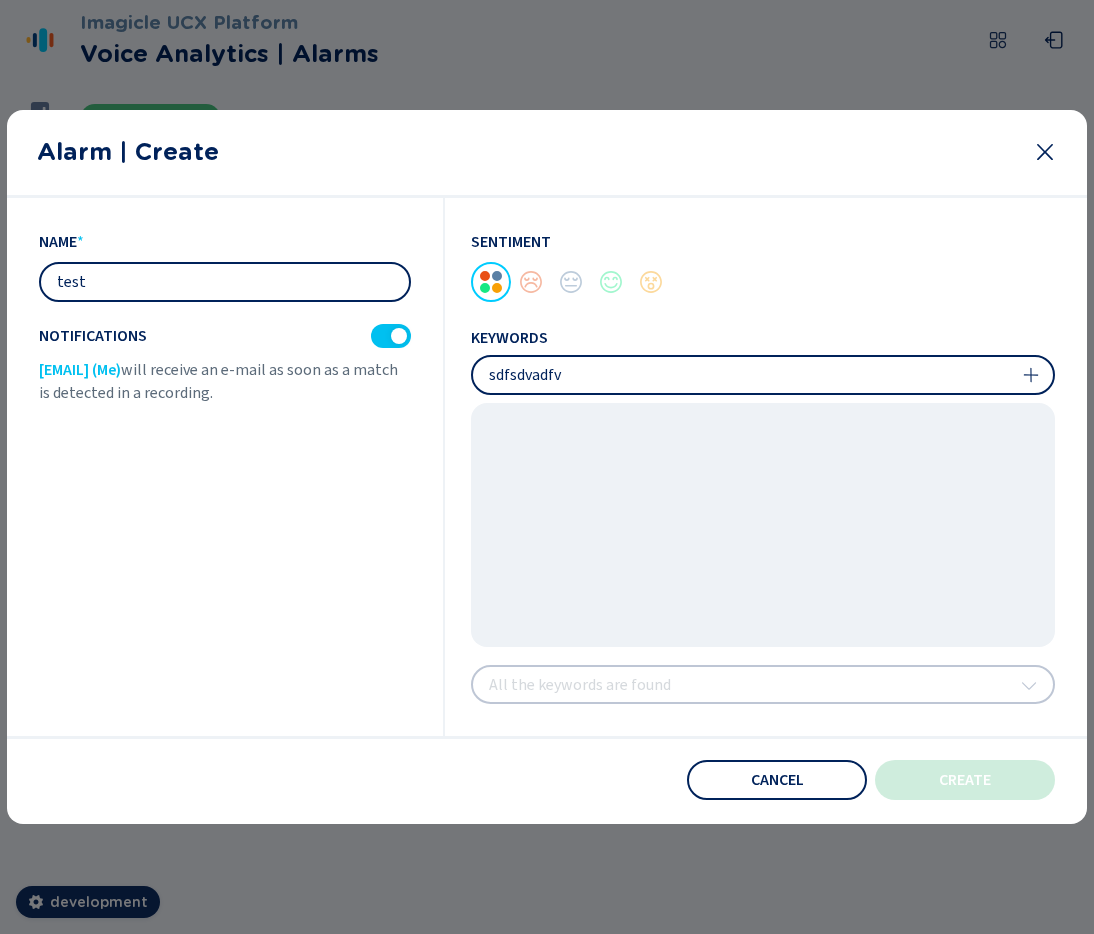 type on "sdfsdvadfv" 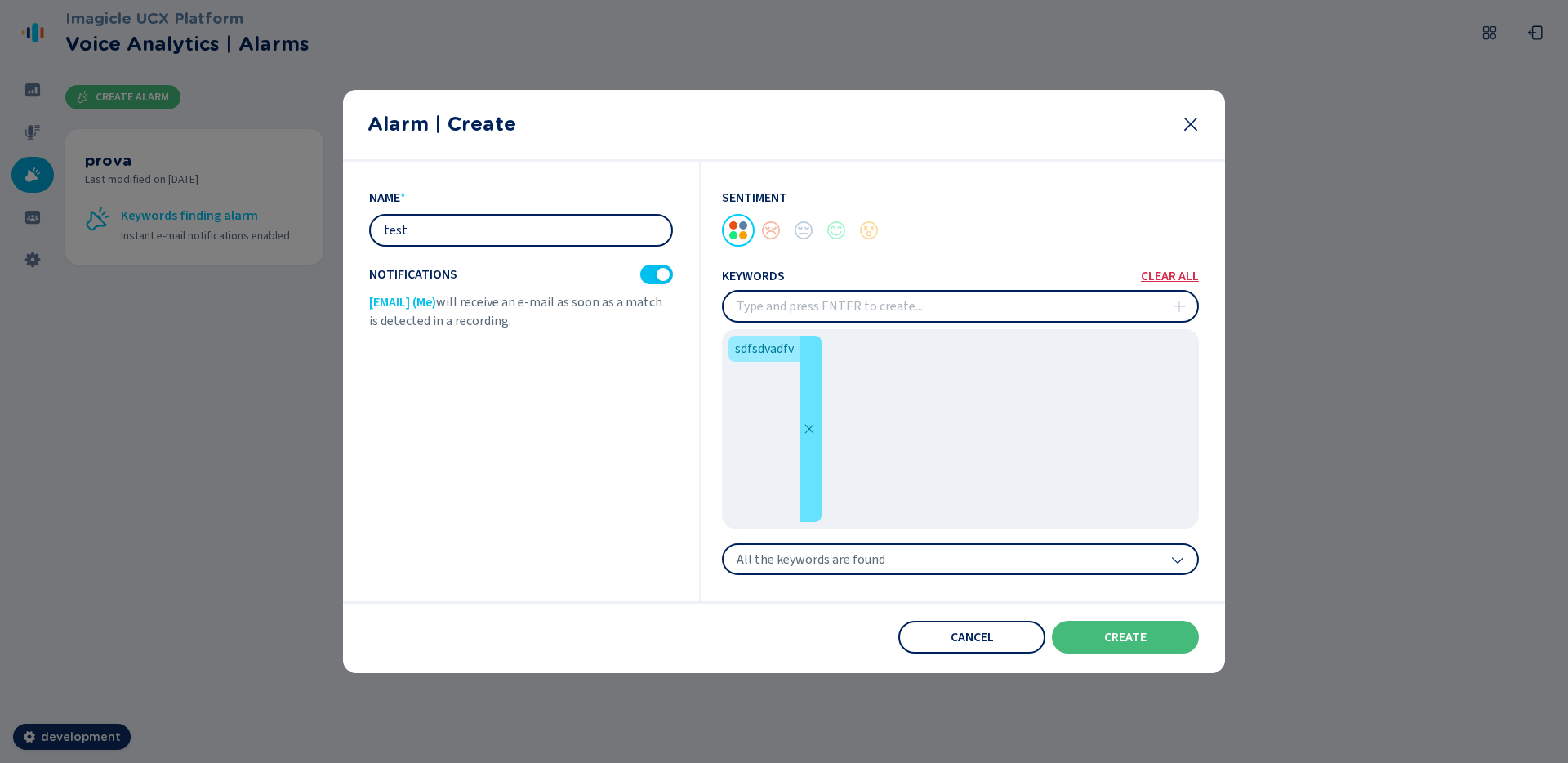 click at bounding box center [811, 429] 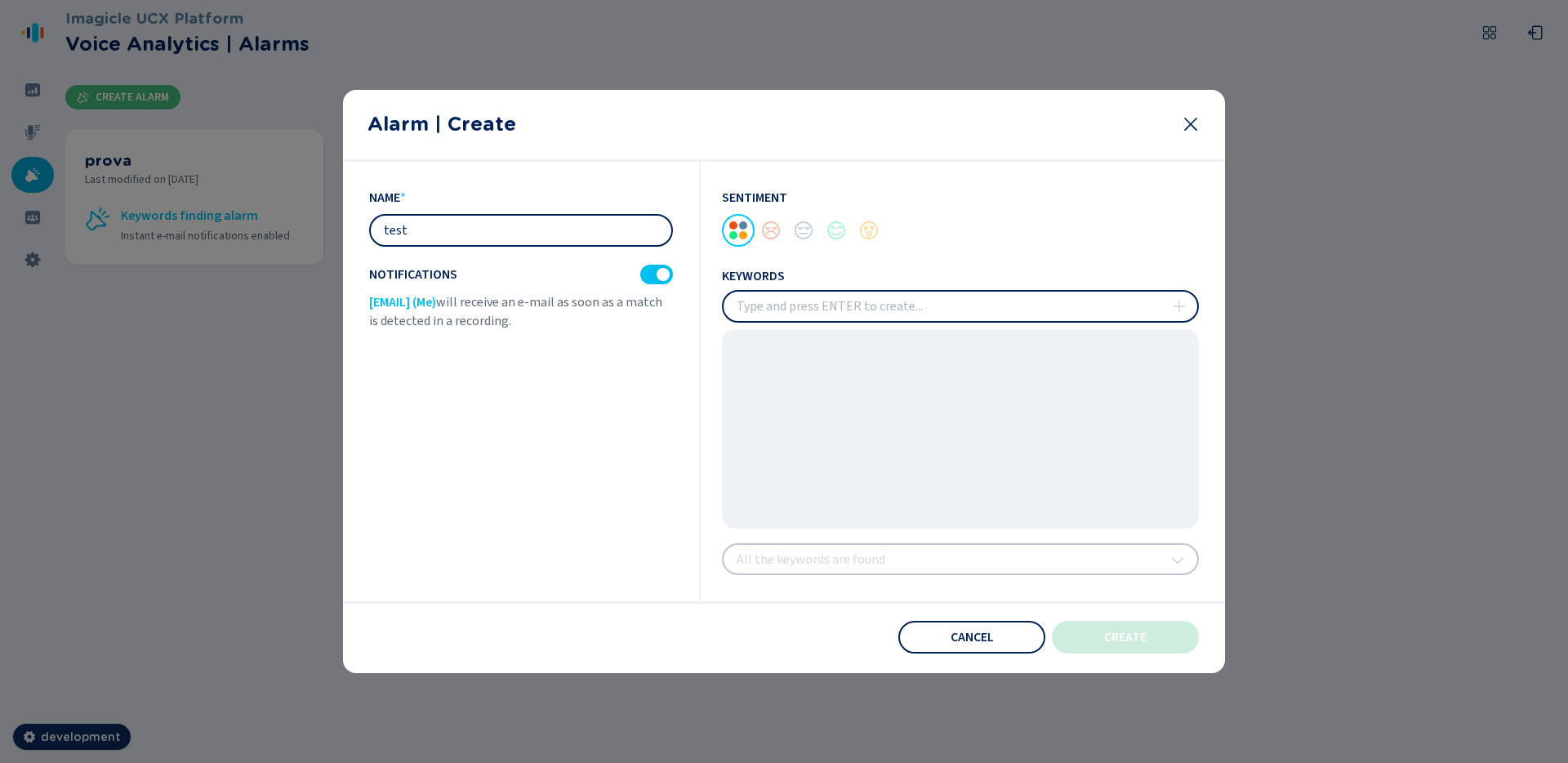 click at bounding box center [960, 306] 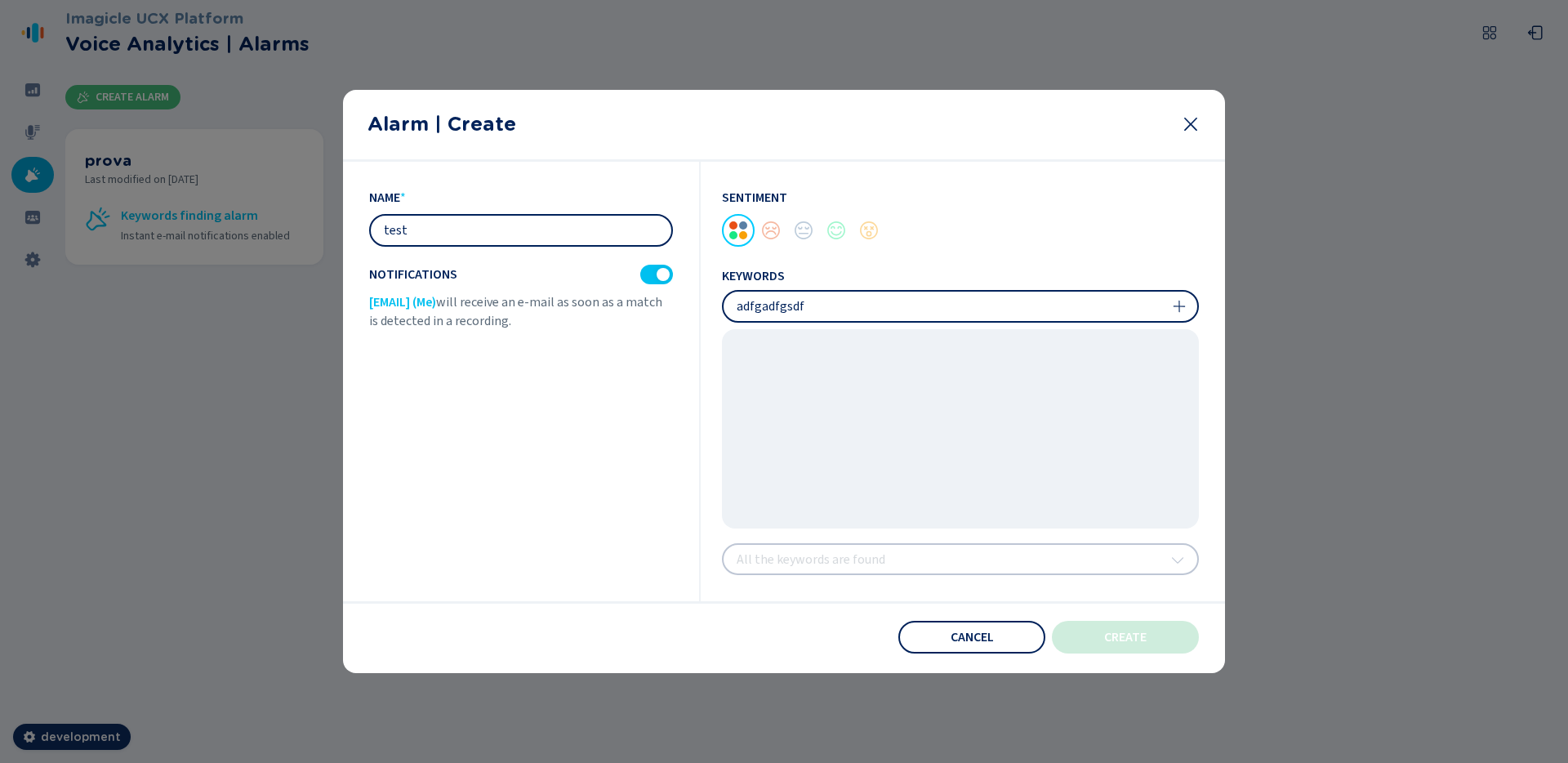 type on "adfgadfgsdf" 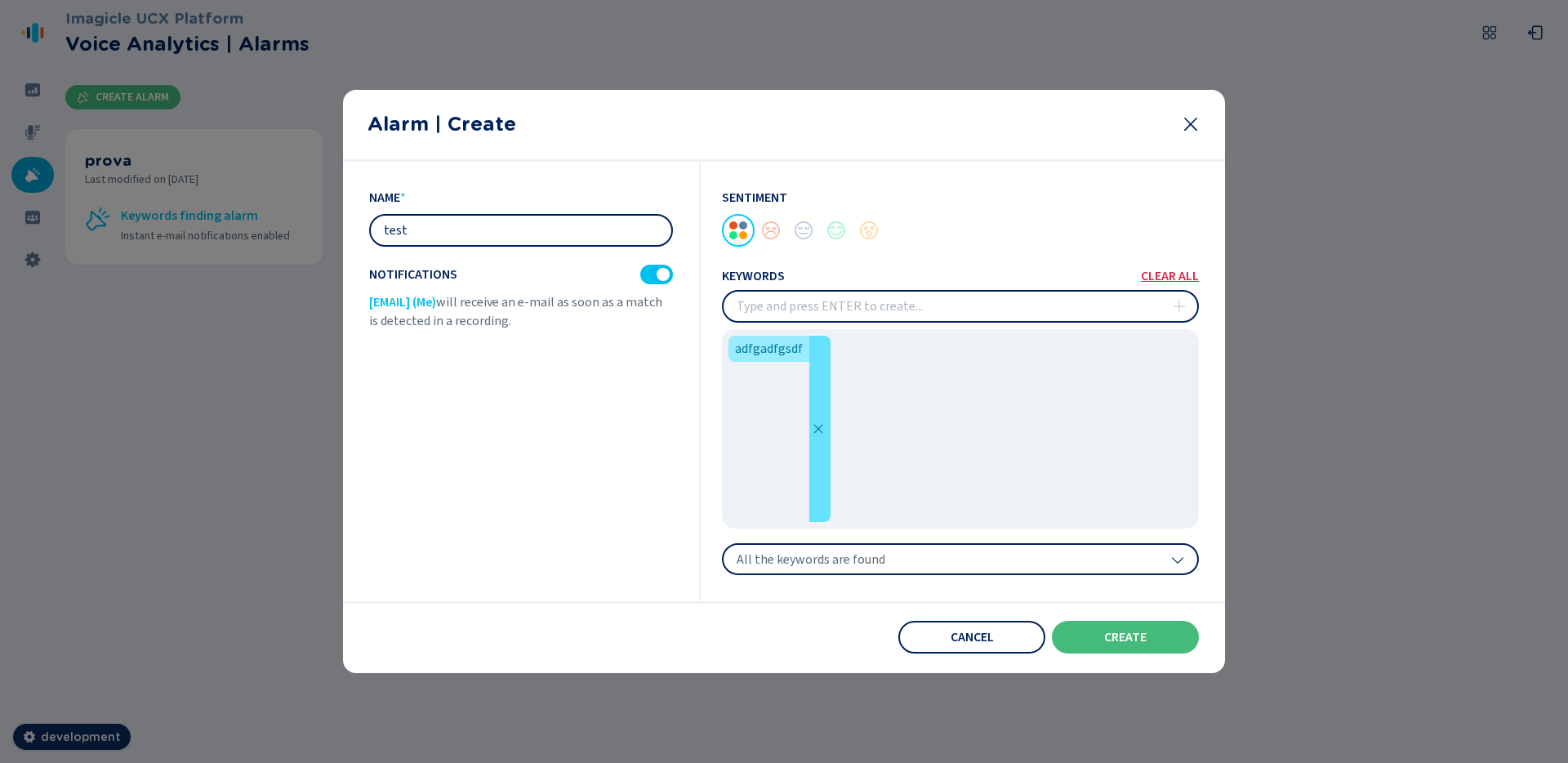 click at bounding box center [818, 429] 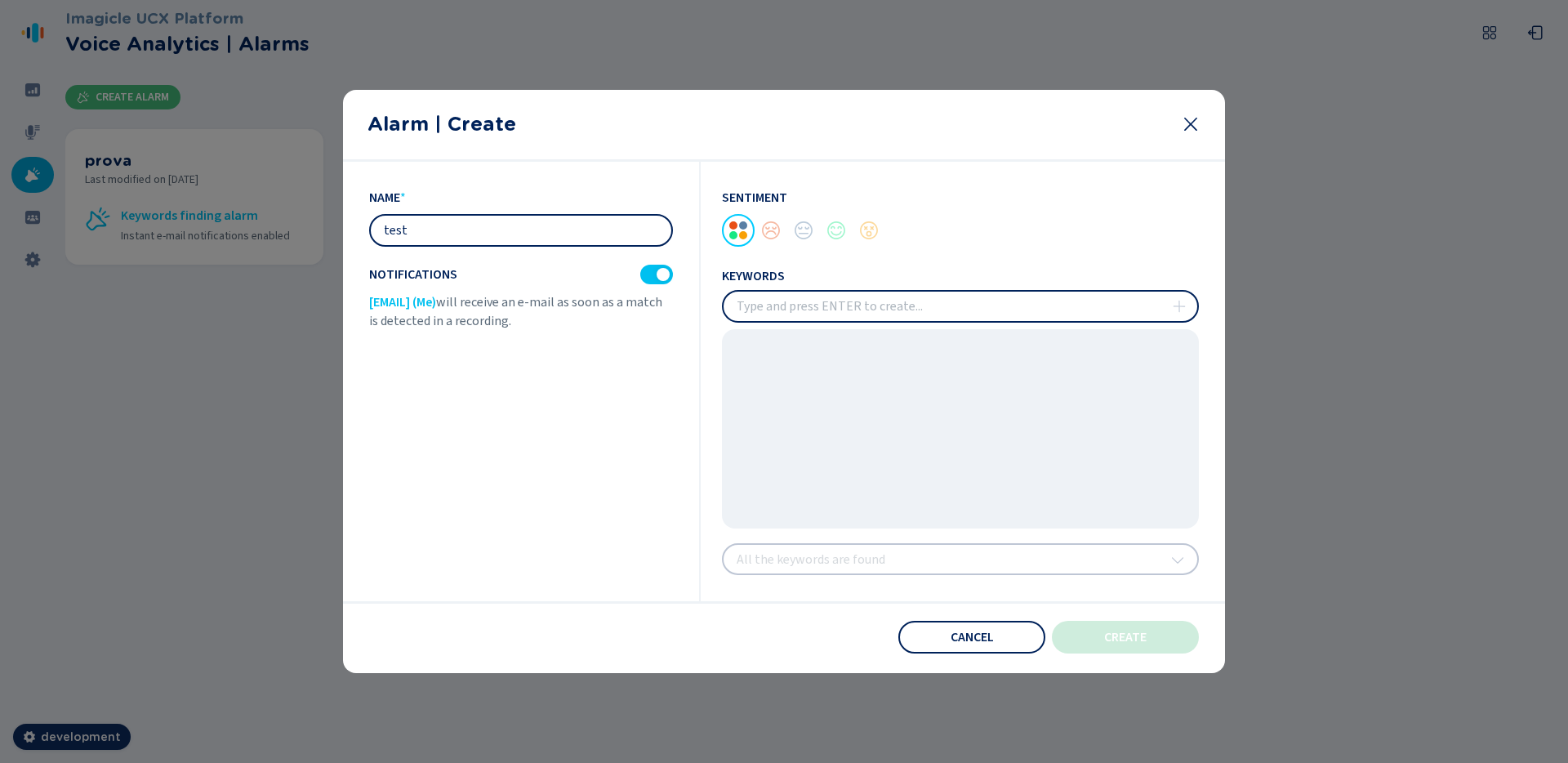 click on "keywords" at bounding box center [960, 396] 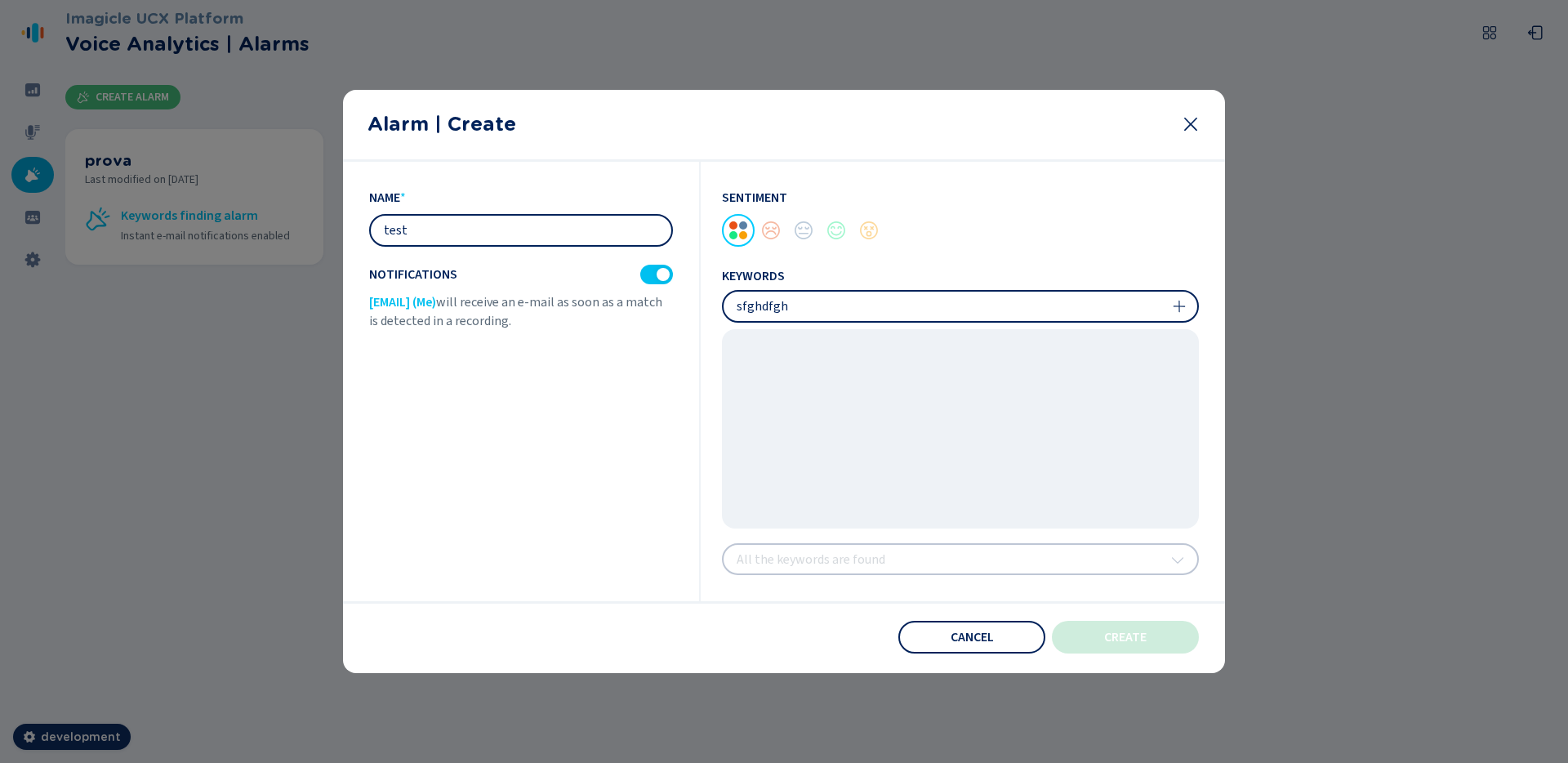 type on "sfghdfgh" 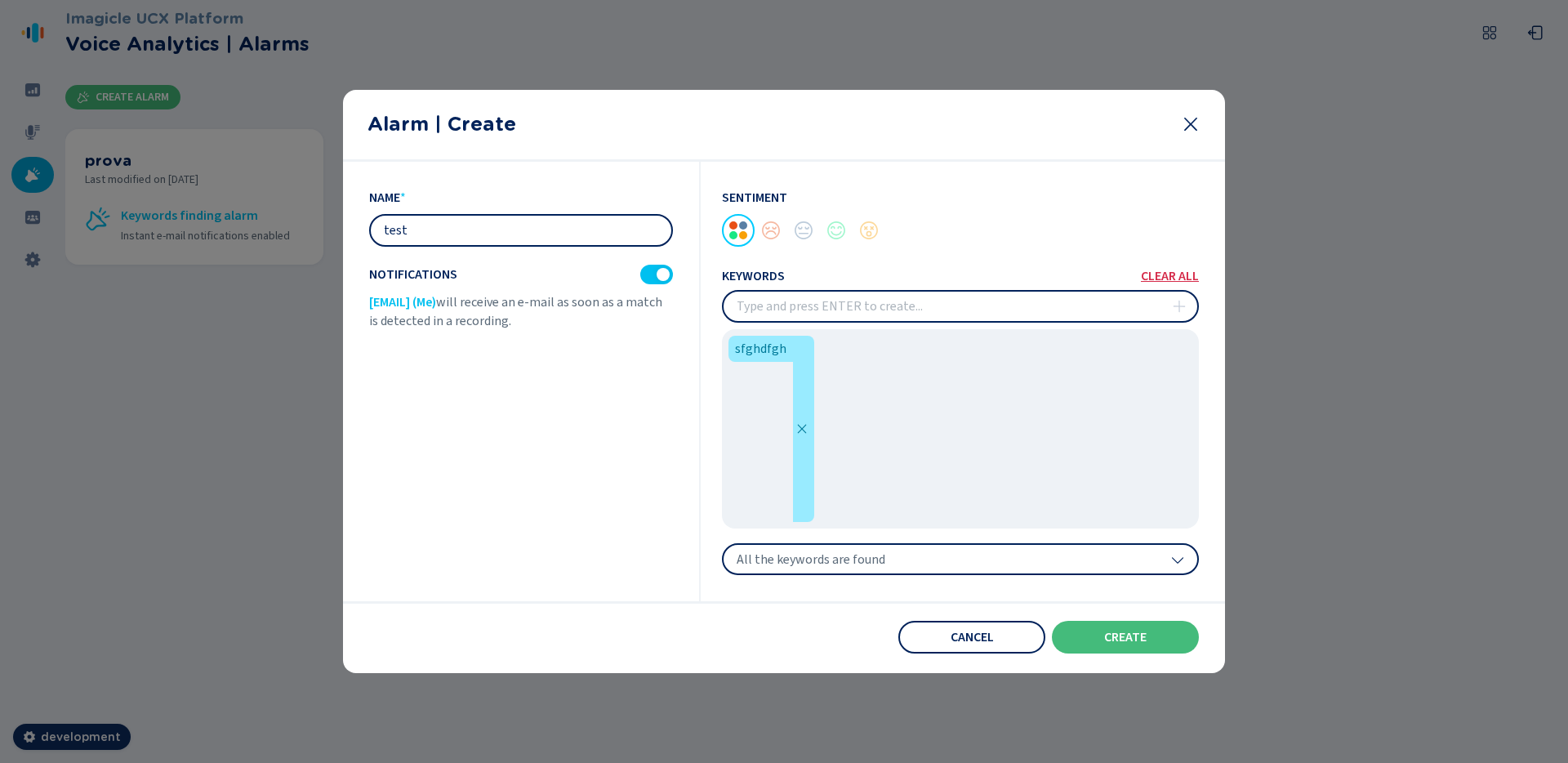 click on "All the keywords are found" at bounding box center [960, 560] 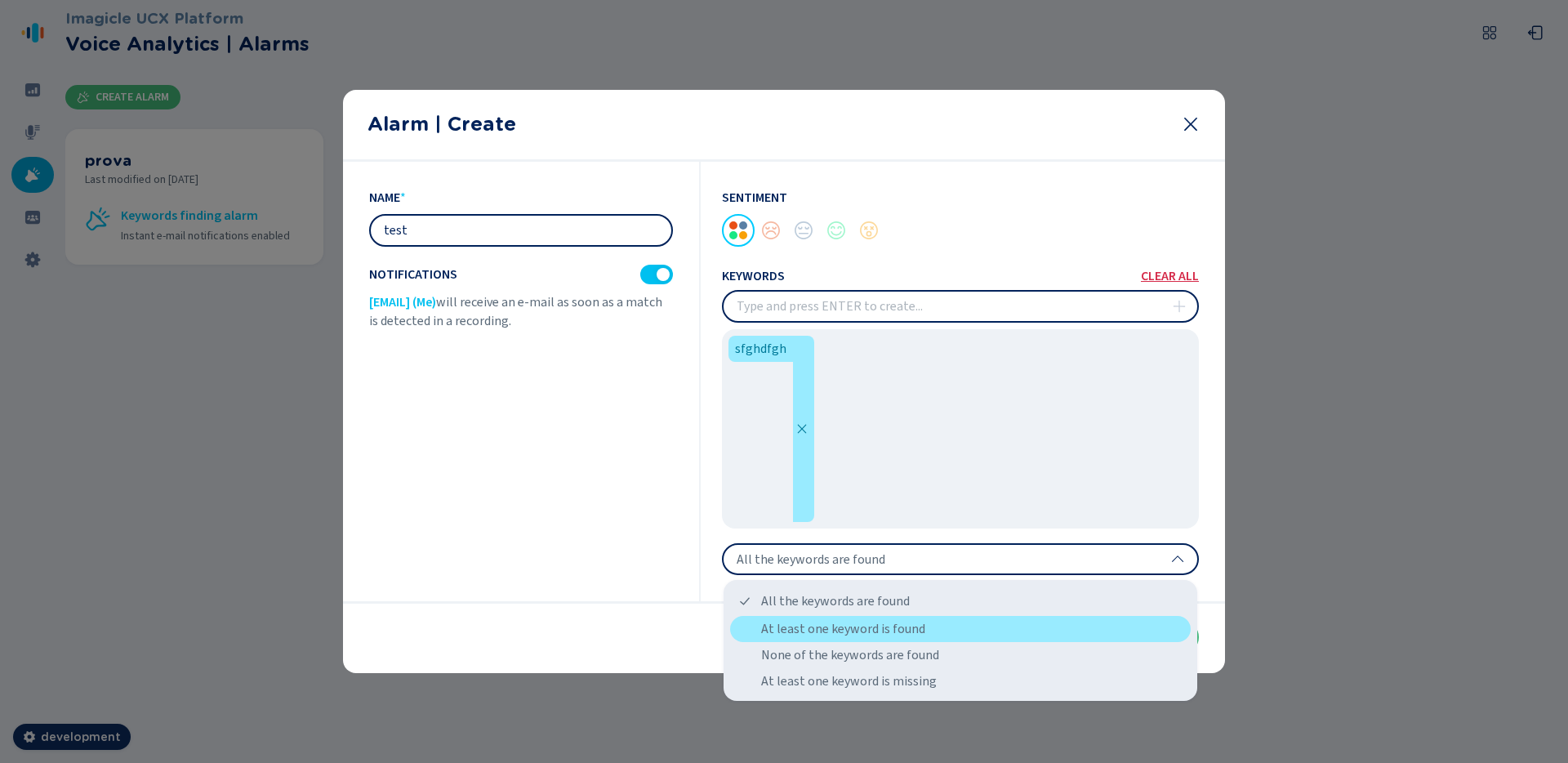 click on "At least one keyword is found" at bounding box center (960, 629) 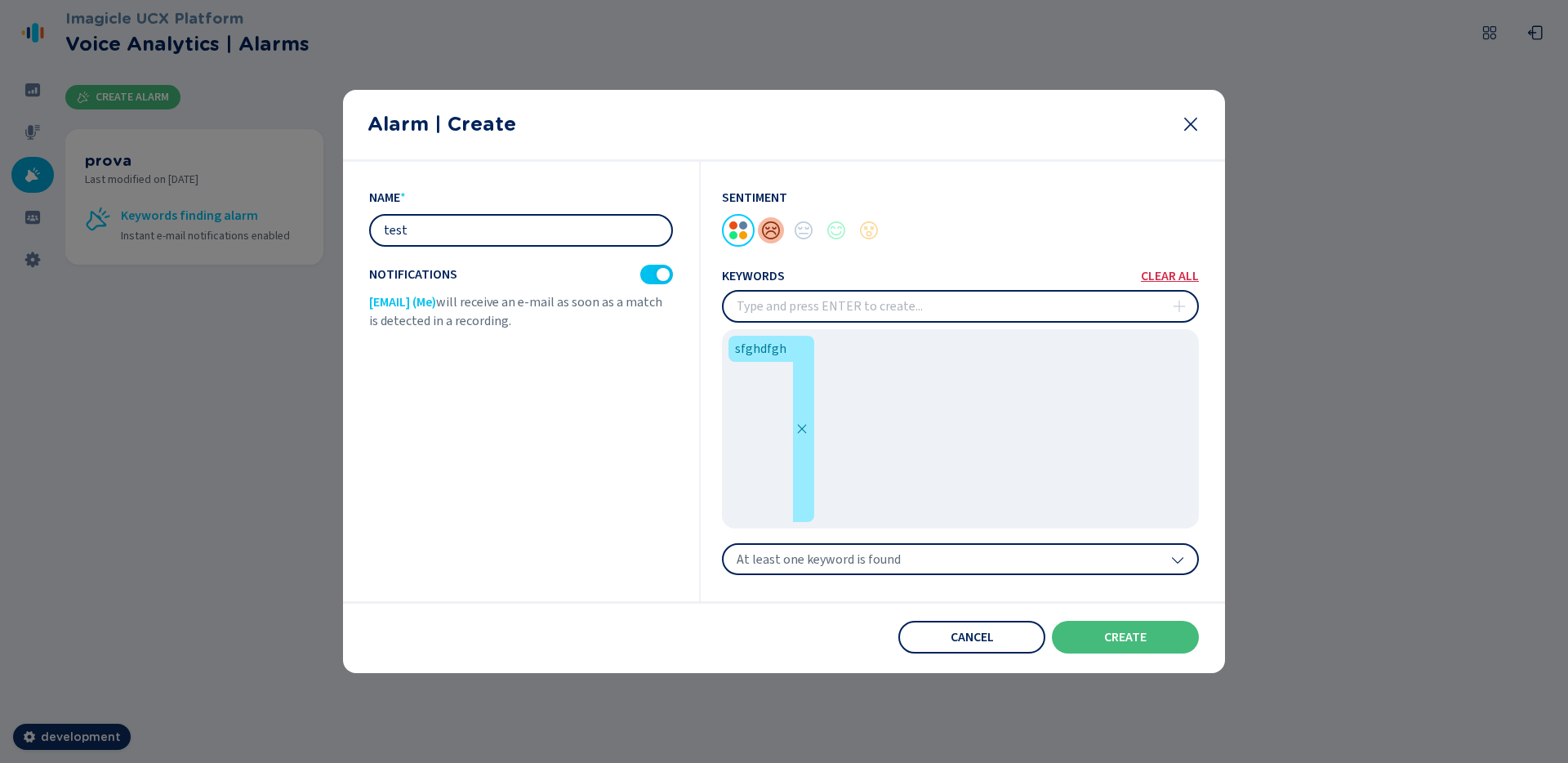click at bounding box center (771, 230) 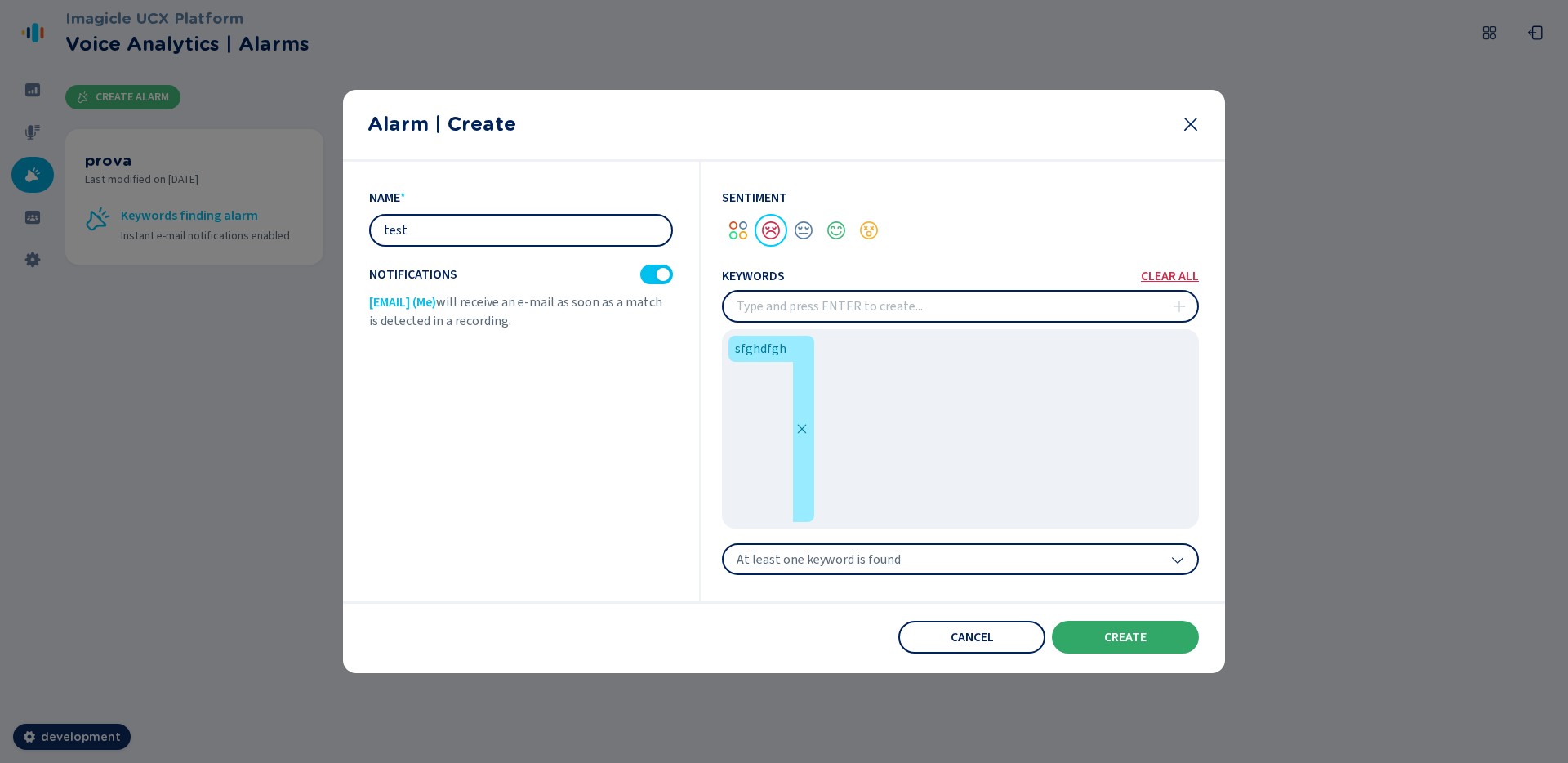 click on "create" at bounding box center [1125, 637] 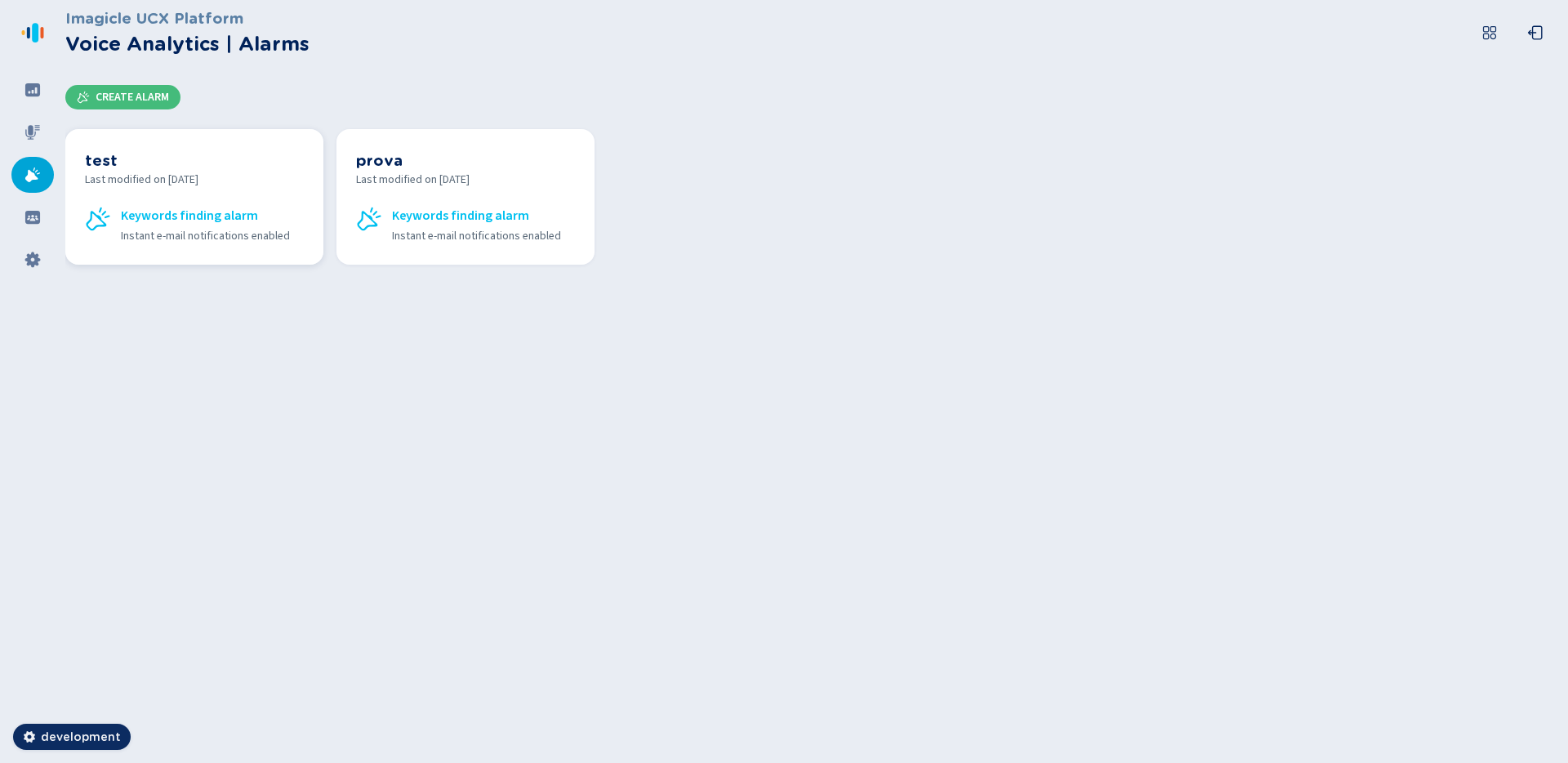 click on "Keywords finding alarm" at bounding box center [189, 216] 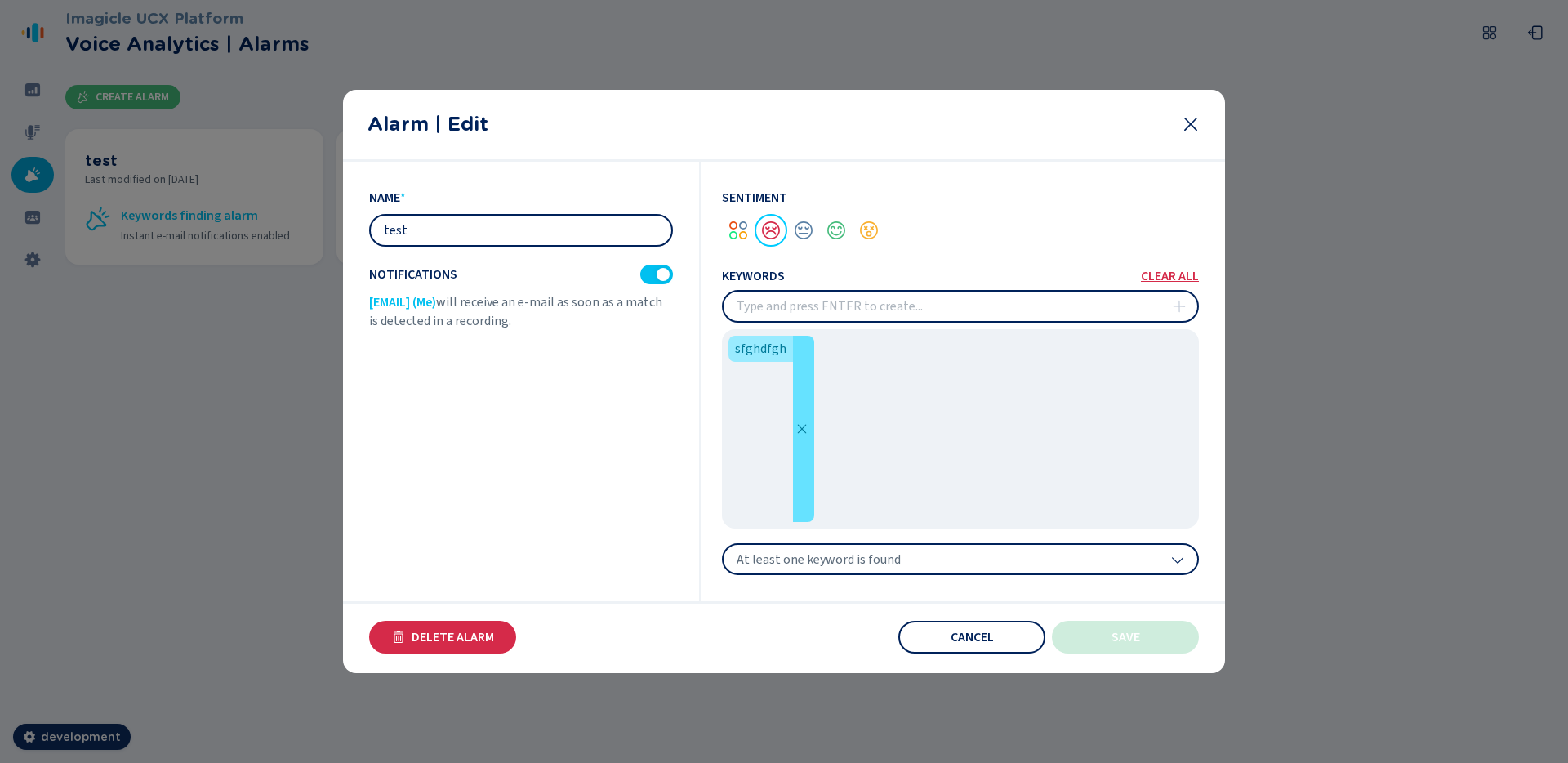 click at bounding box center (802, 429) 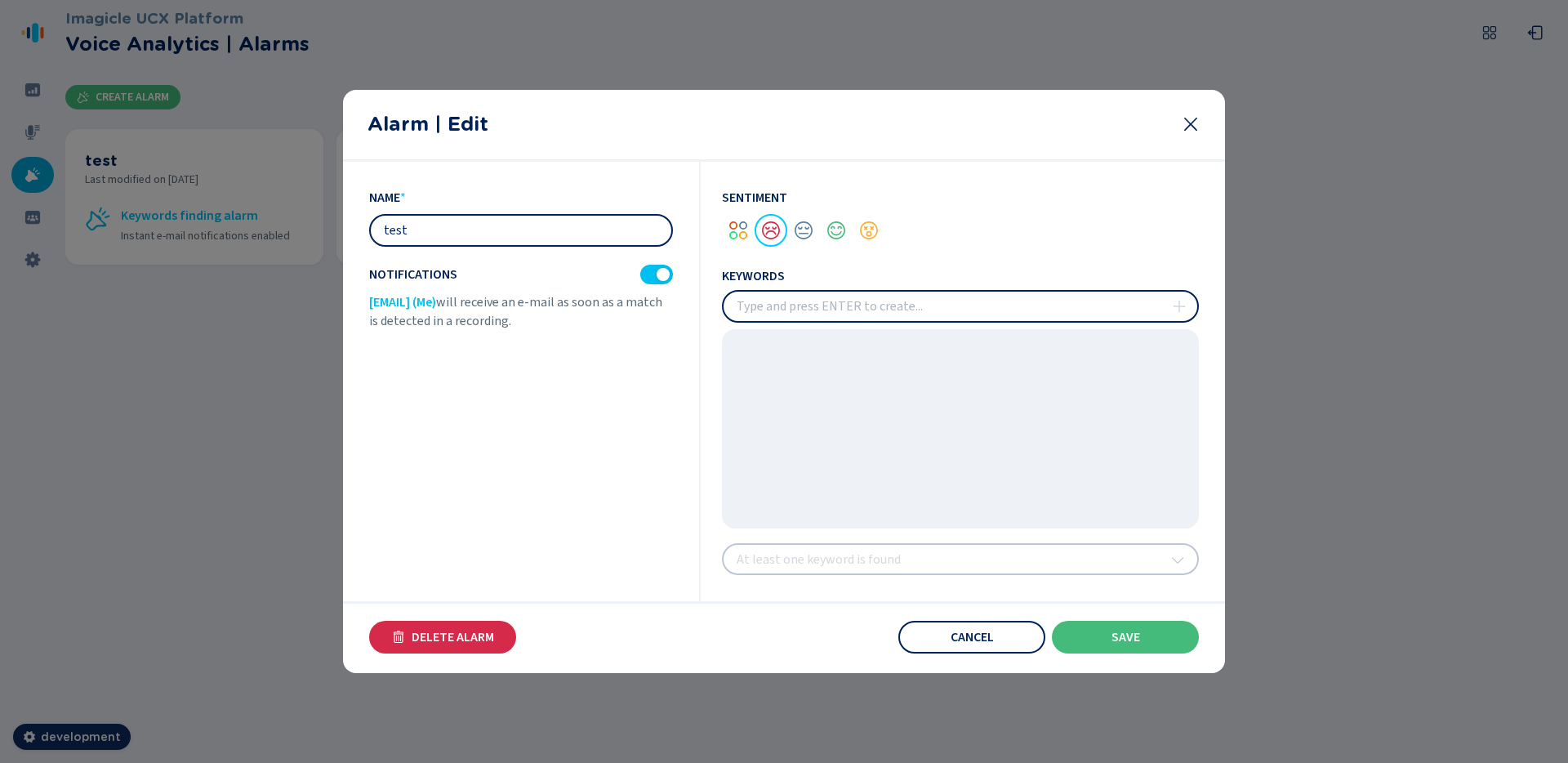 click at bounding box center [960, 306] 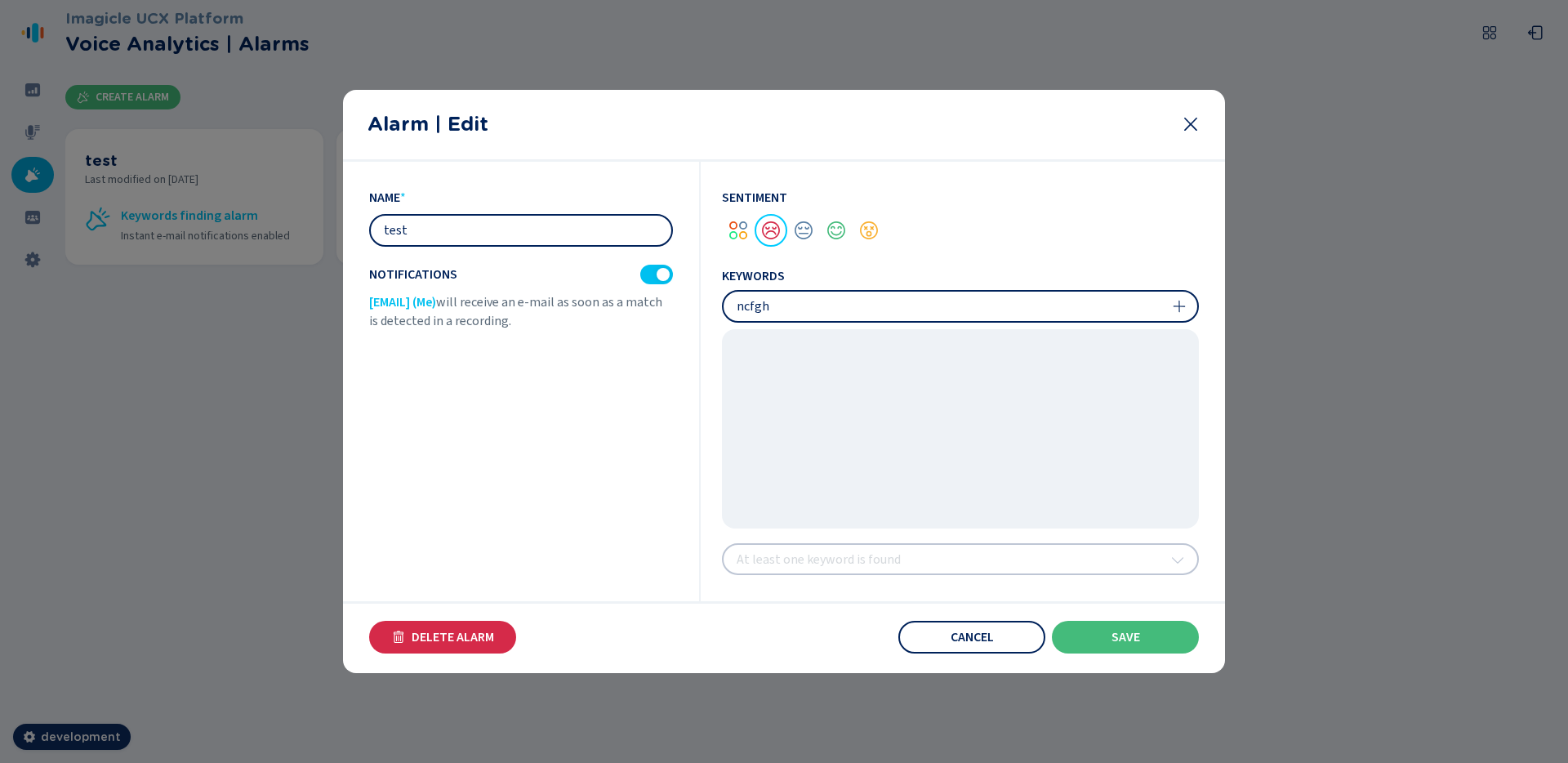 type on "ncfgh" 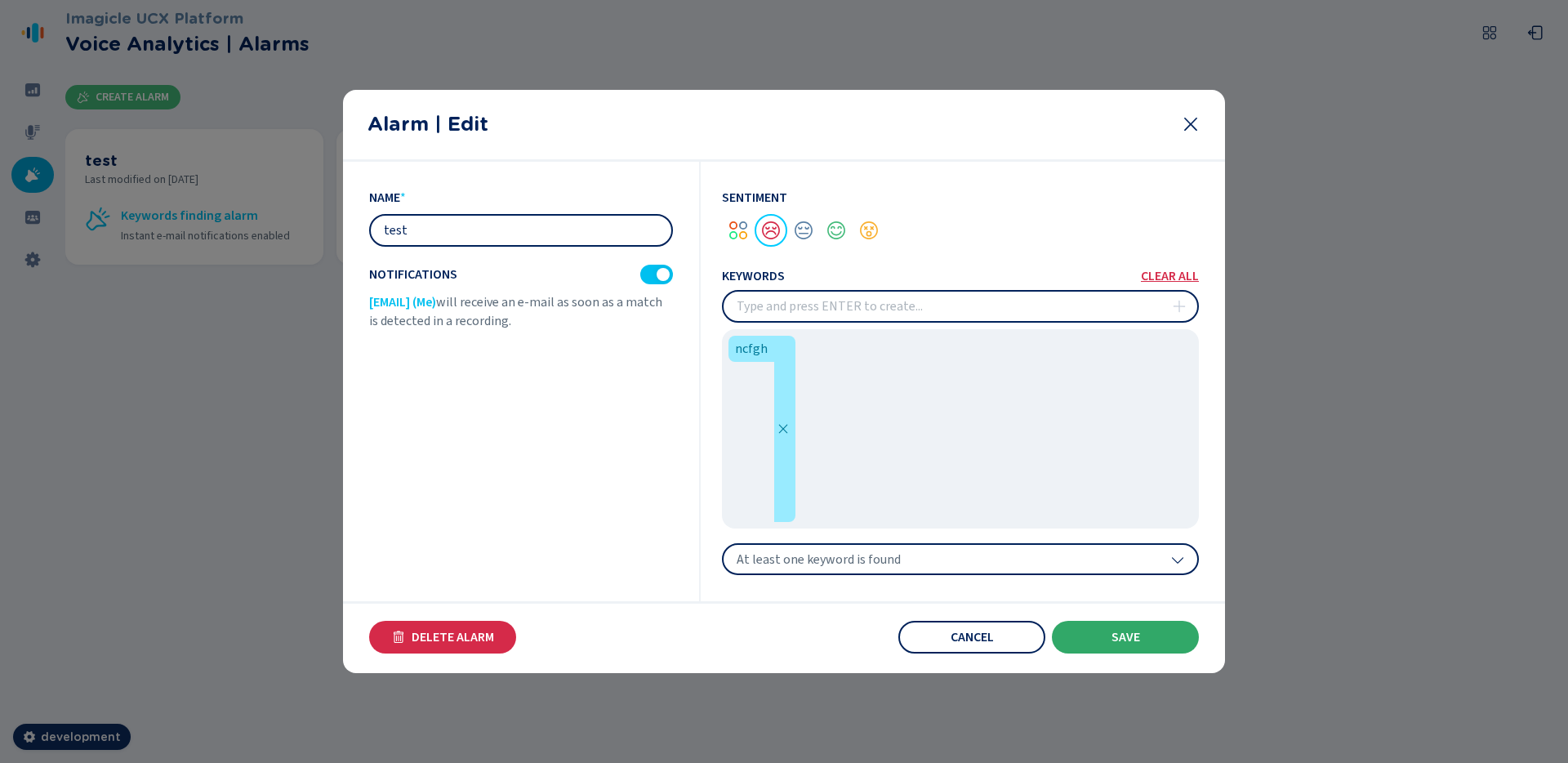 click on "Save" at bounding box center (1125, 637) 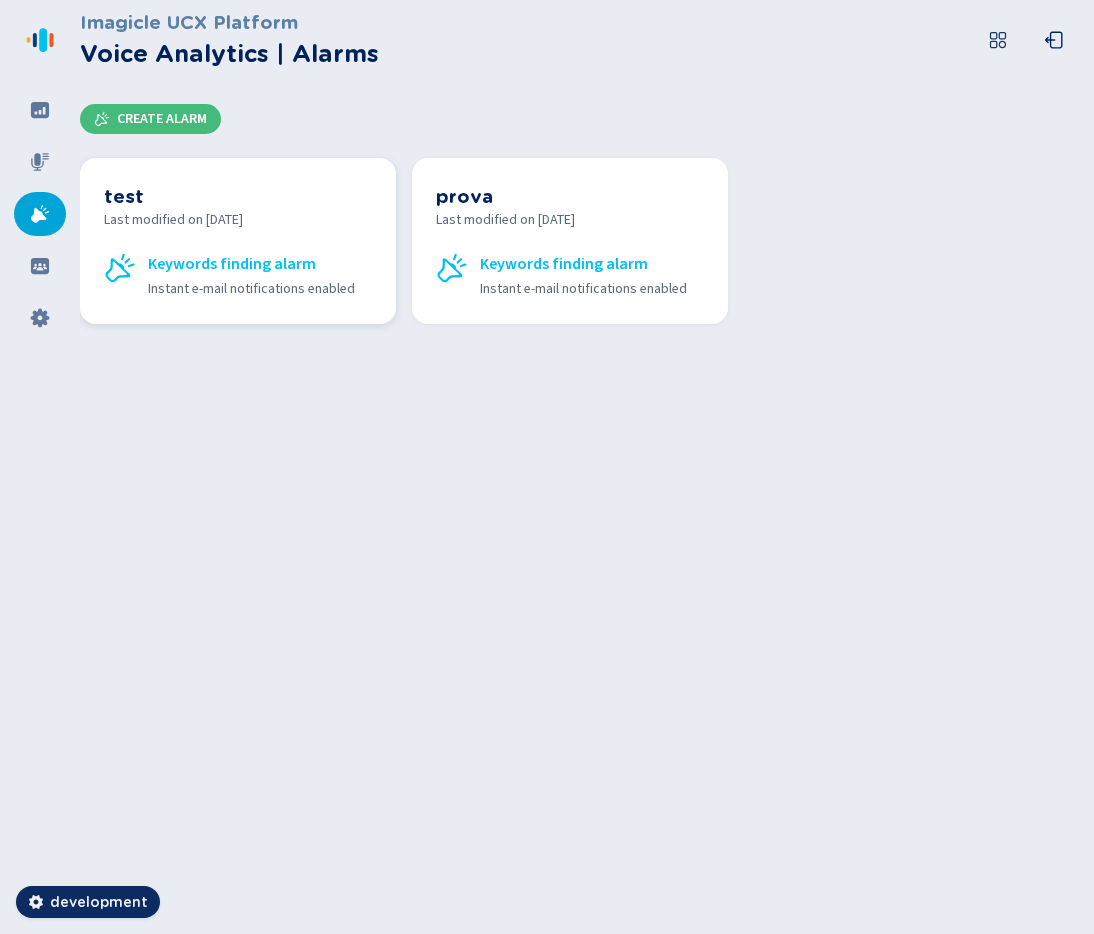 click on "Last modified on Mon Aug 04 2025" at bounding box center (238, 220) 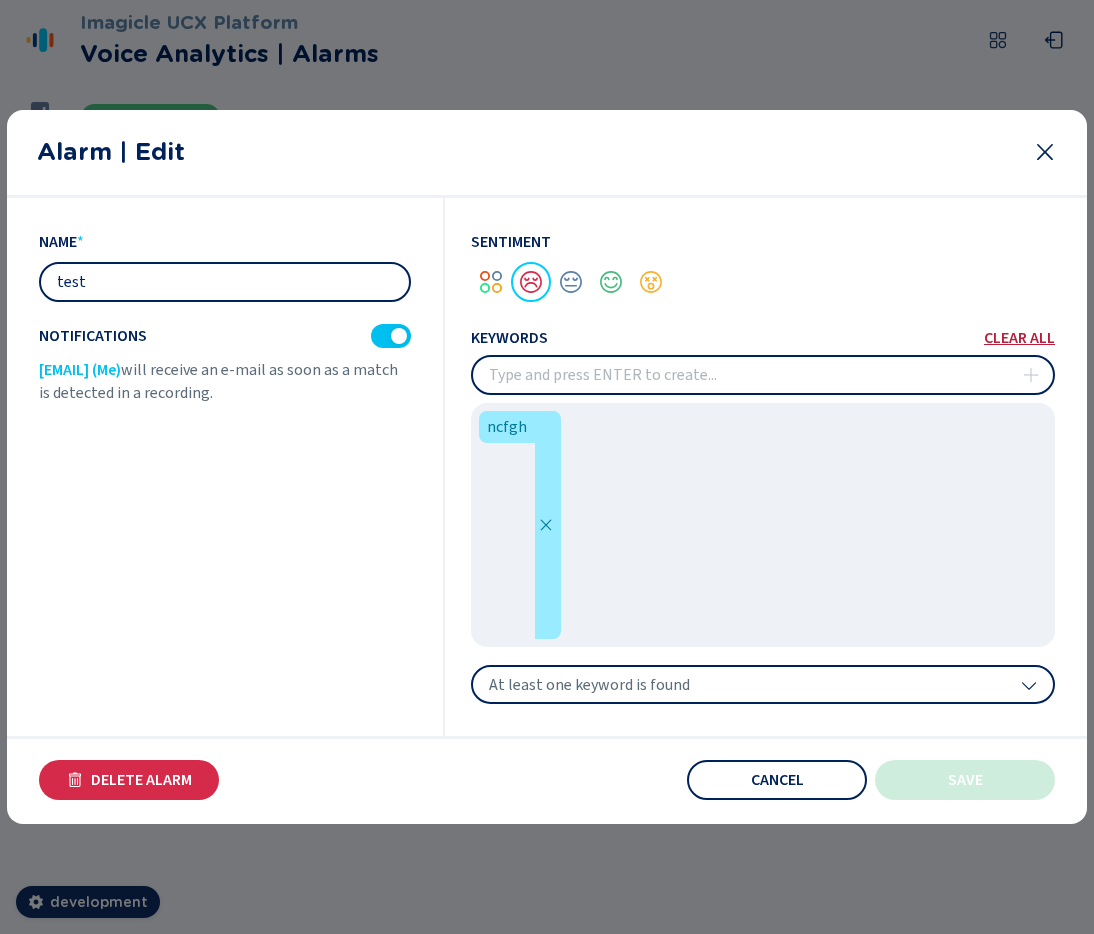 click on "clear all" at bounding box center (1019, 338) 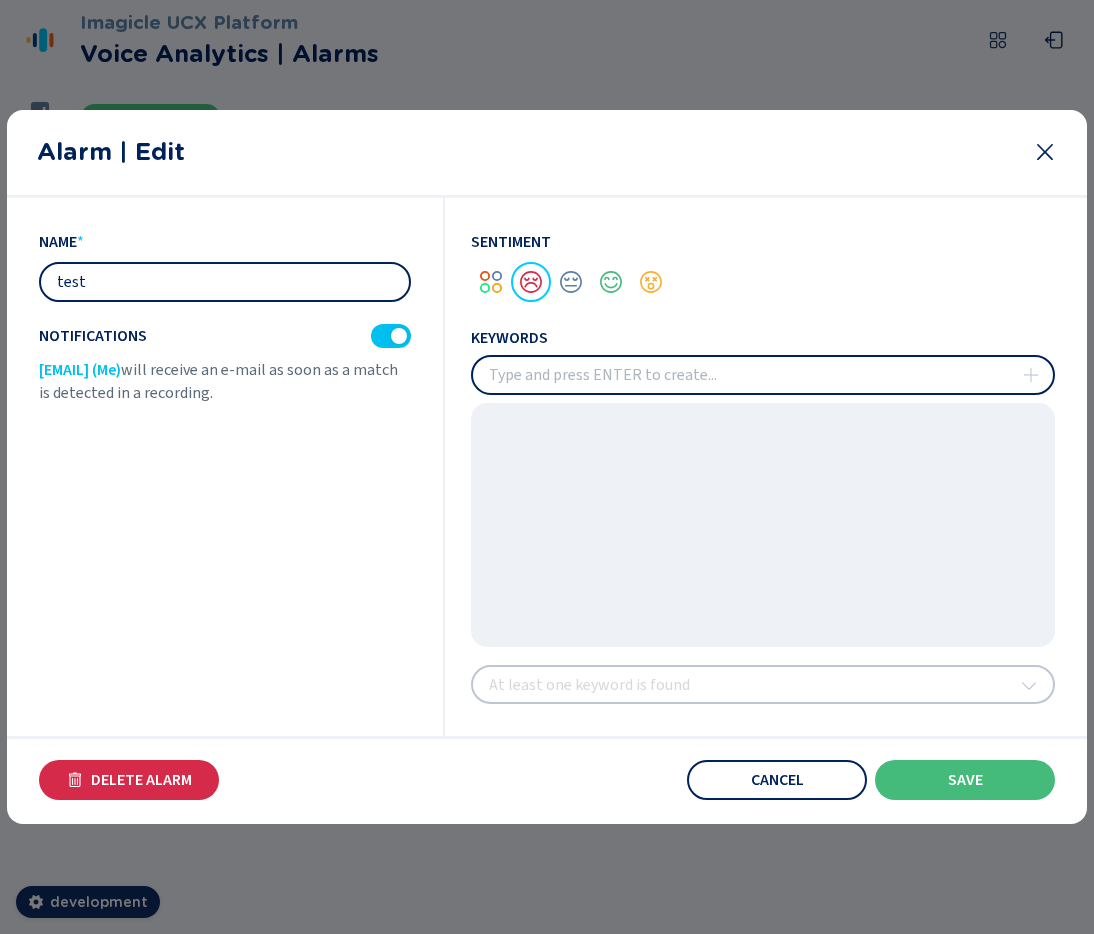 click at bounding box center [763, 375] 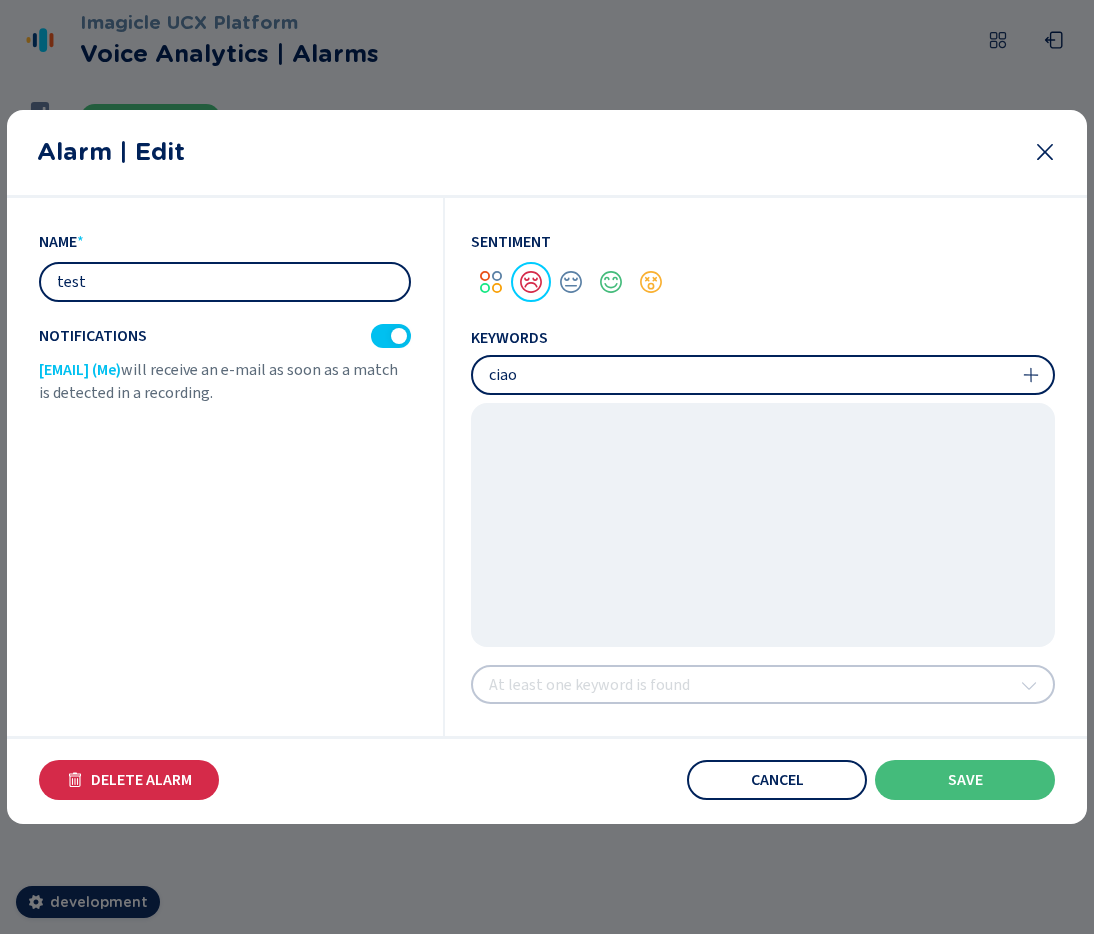 click at bounding box center (763, 375) 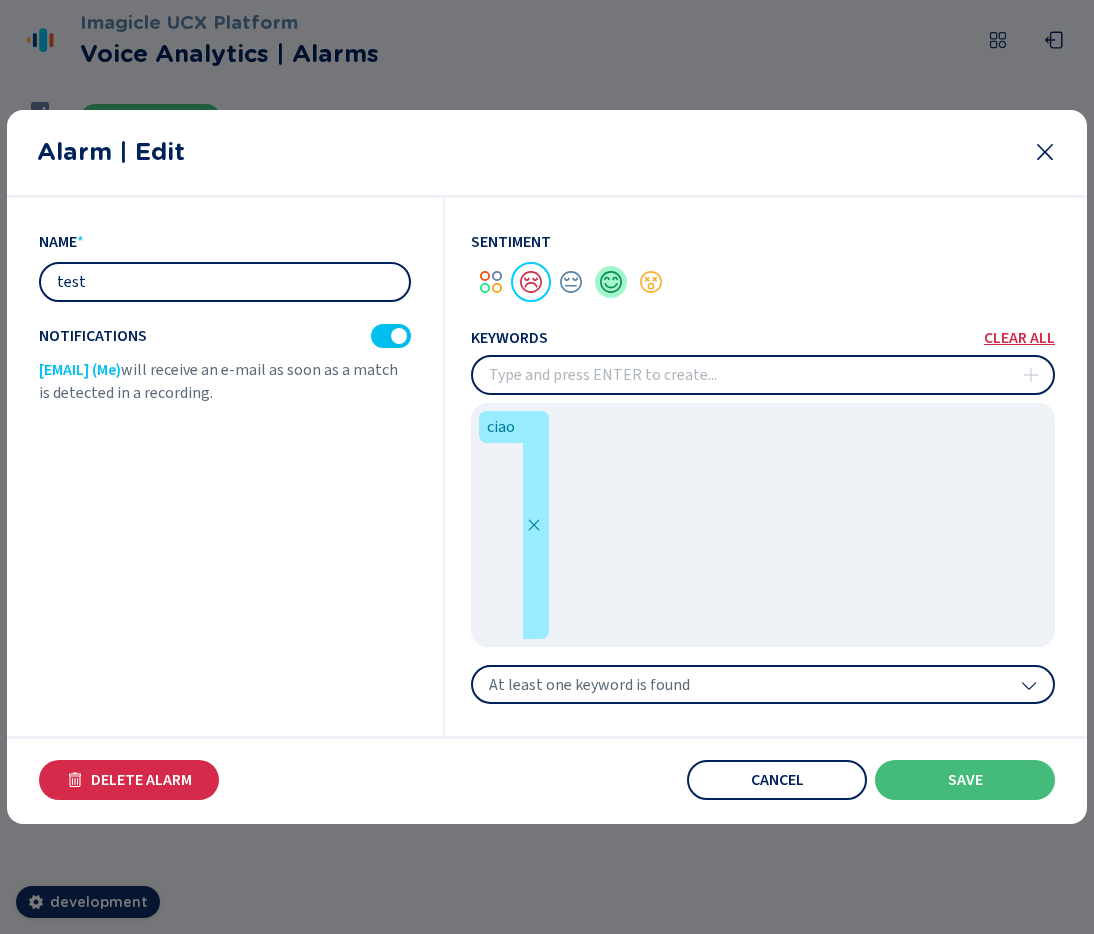 click at bounding box center (611, 282) 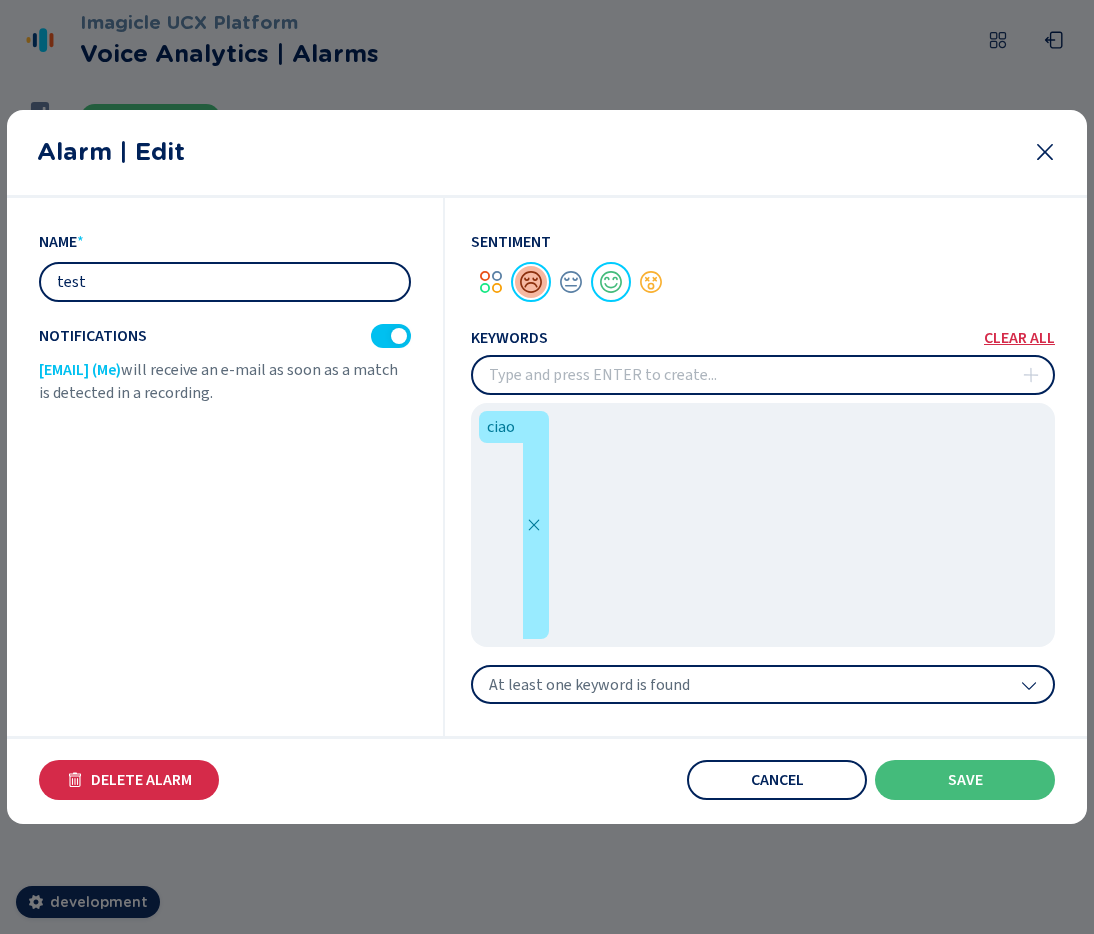 click at bounding box center [531, 282] 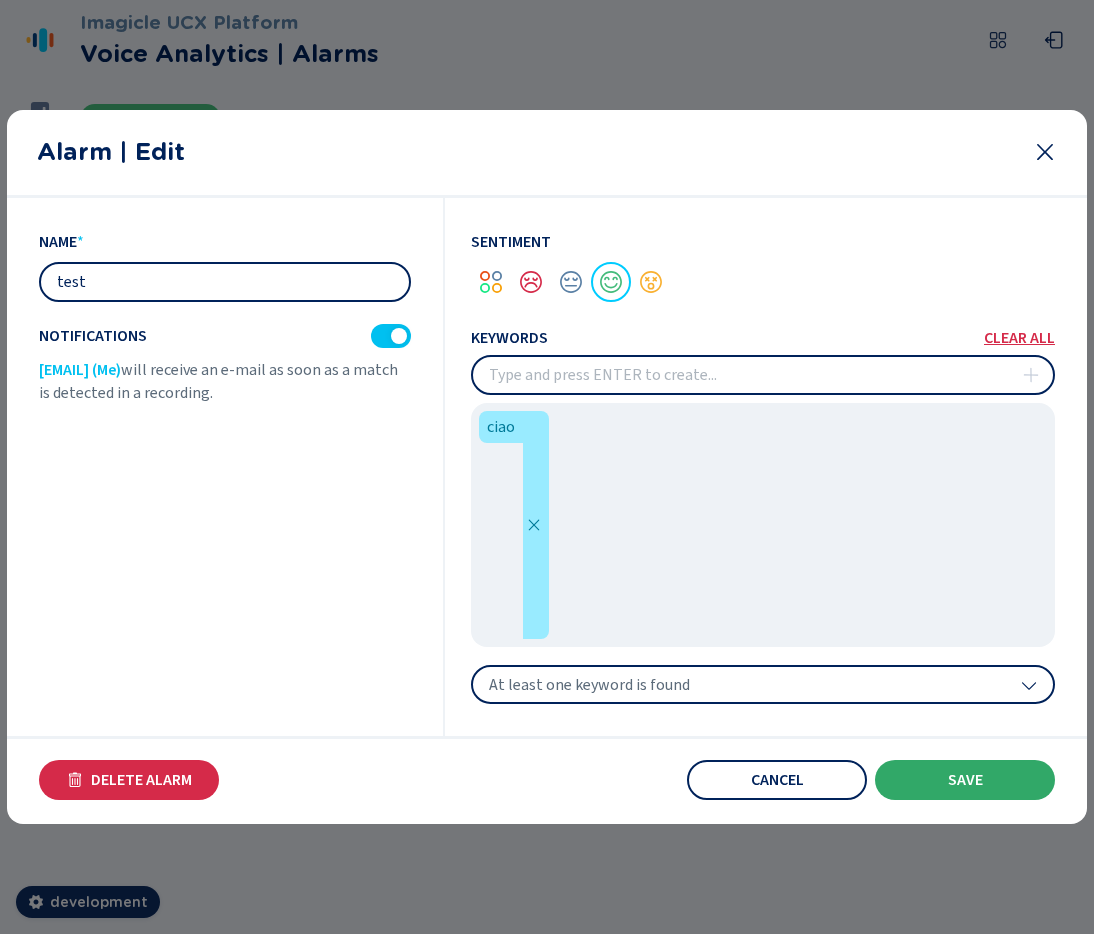 click on "Save" at bounding box center [965, 780] 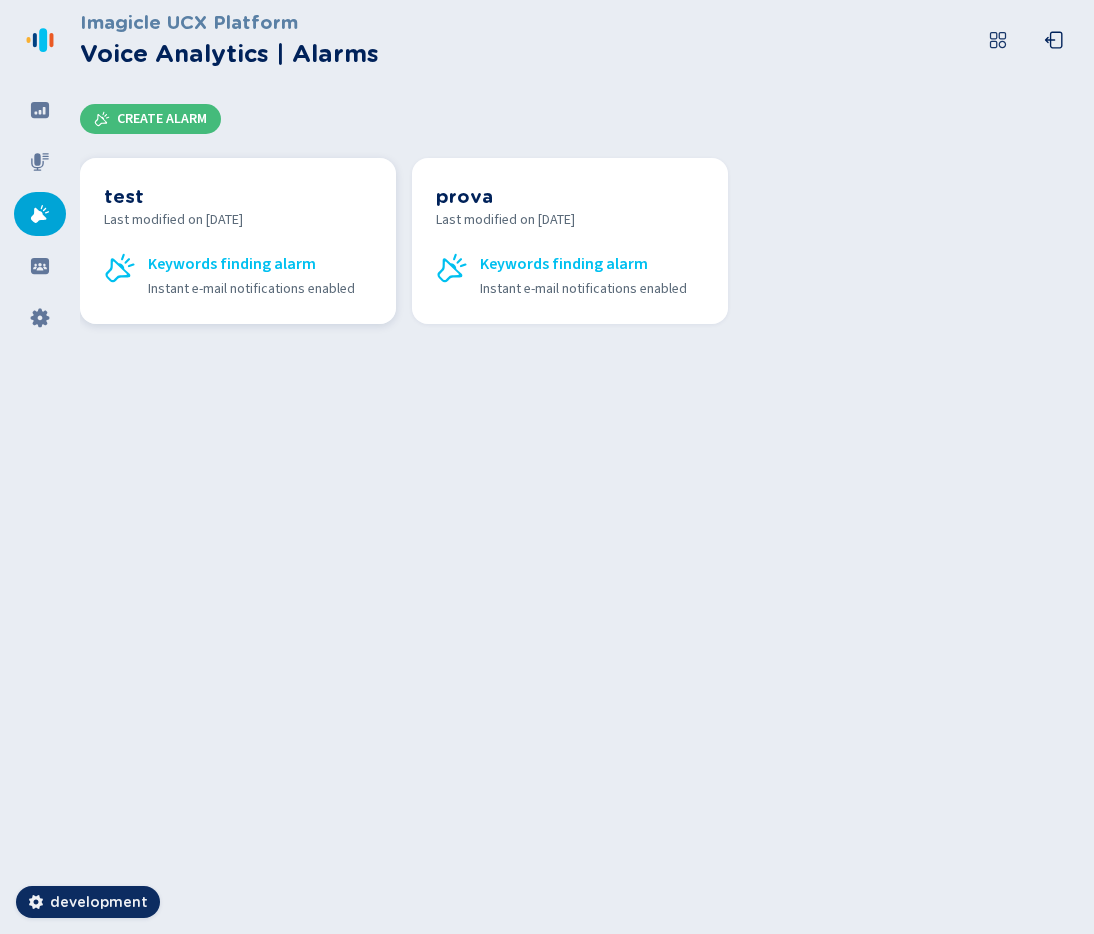 click on "test Last modified on Mon Aug 04 2025 Keywords finding alarm Instant e-mail notifications enabled" at bounding box center [238, 241] 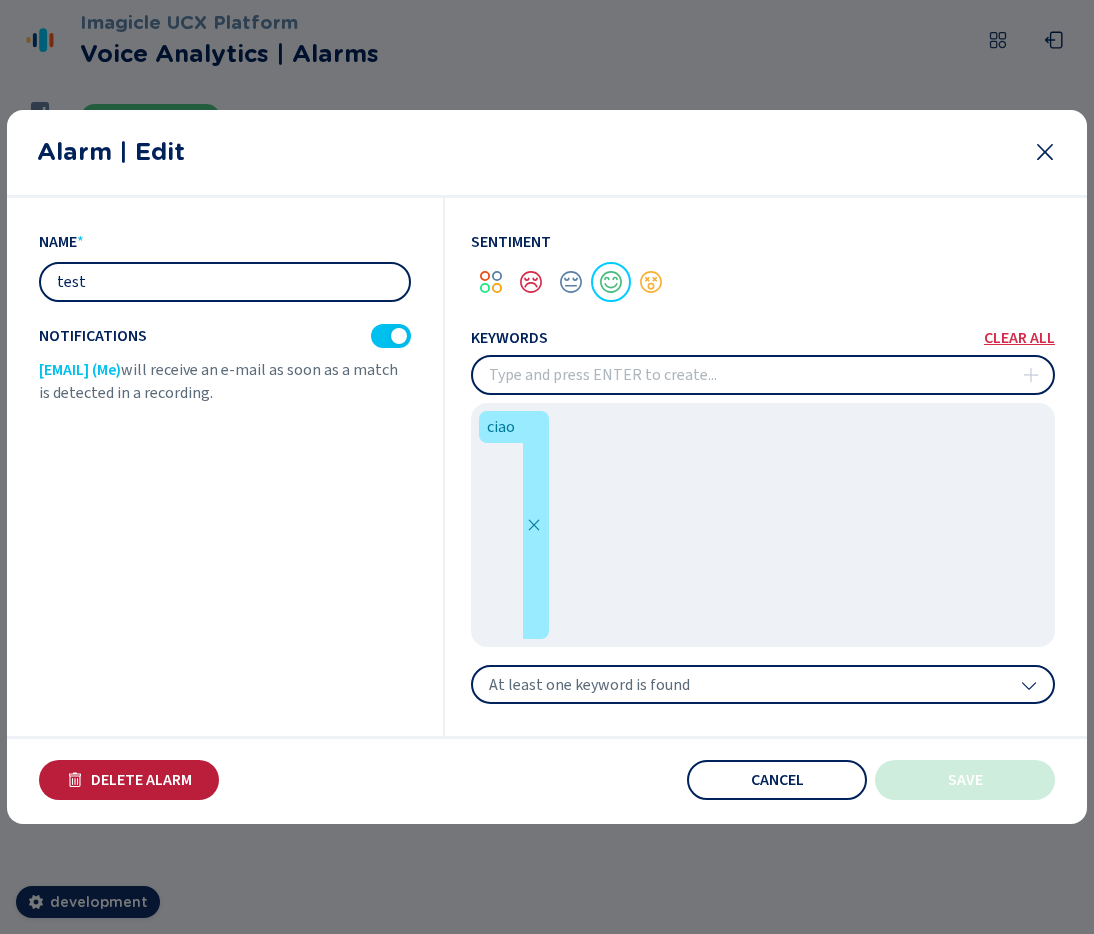 click on "Delete Alarm" at bounding box center [129, 780] 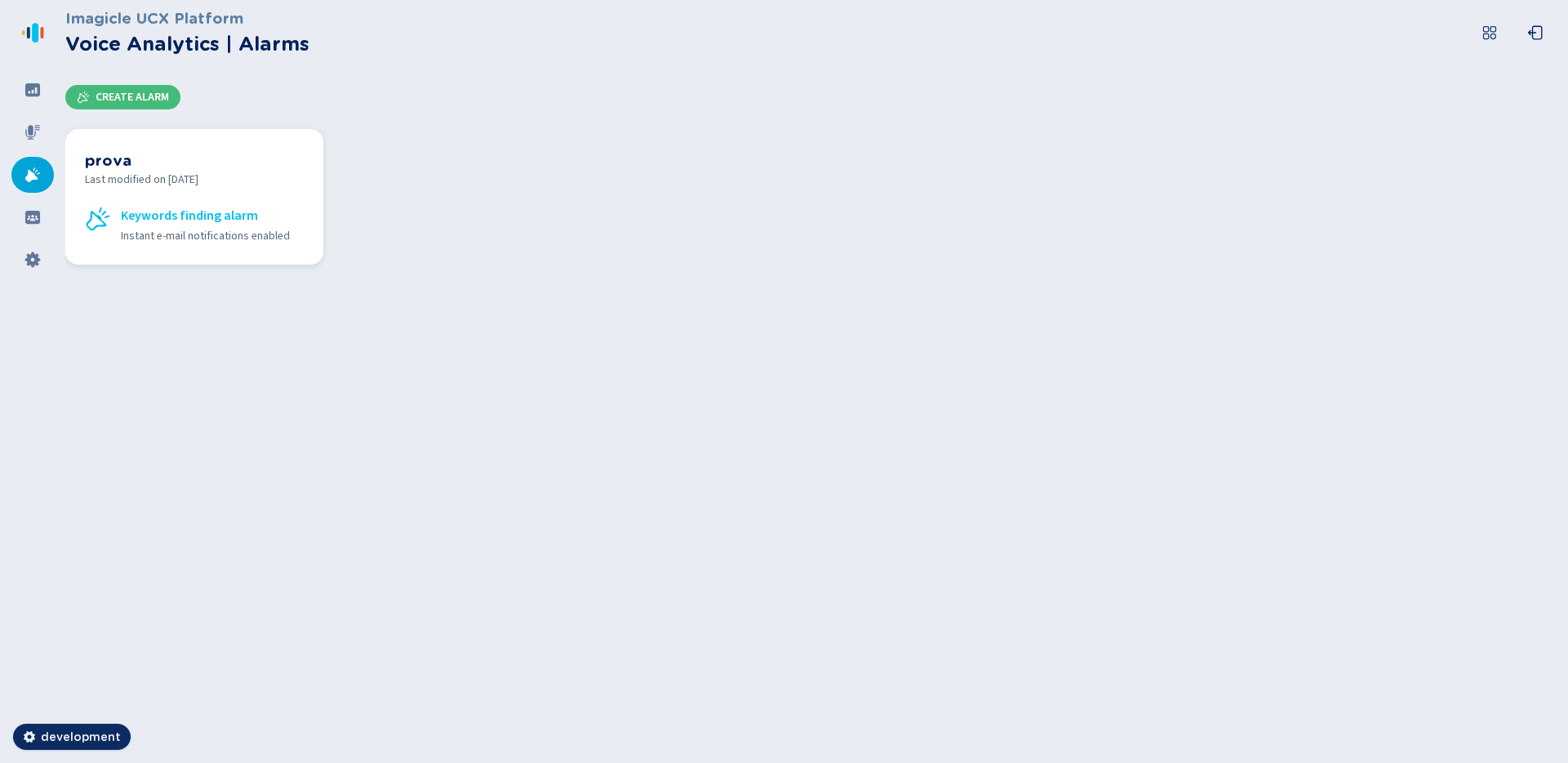 click on "Keywords finding alarm Instant e-mail notifications enabled" at bounding box center (212, 225) 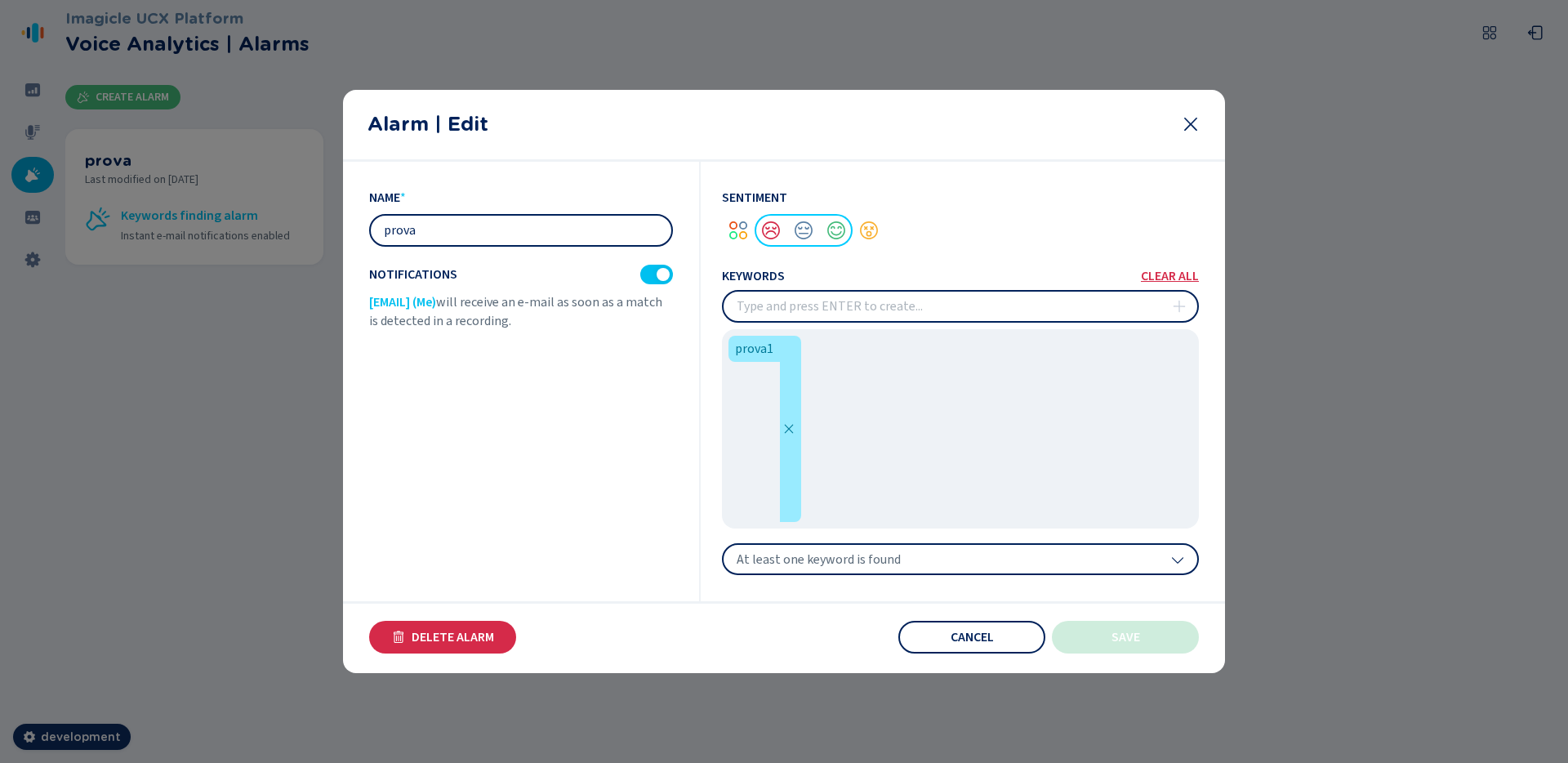 click 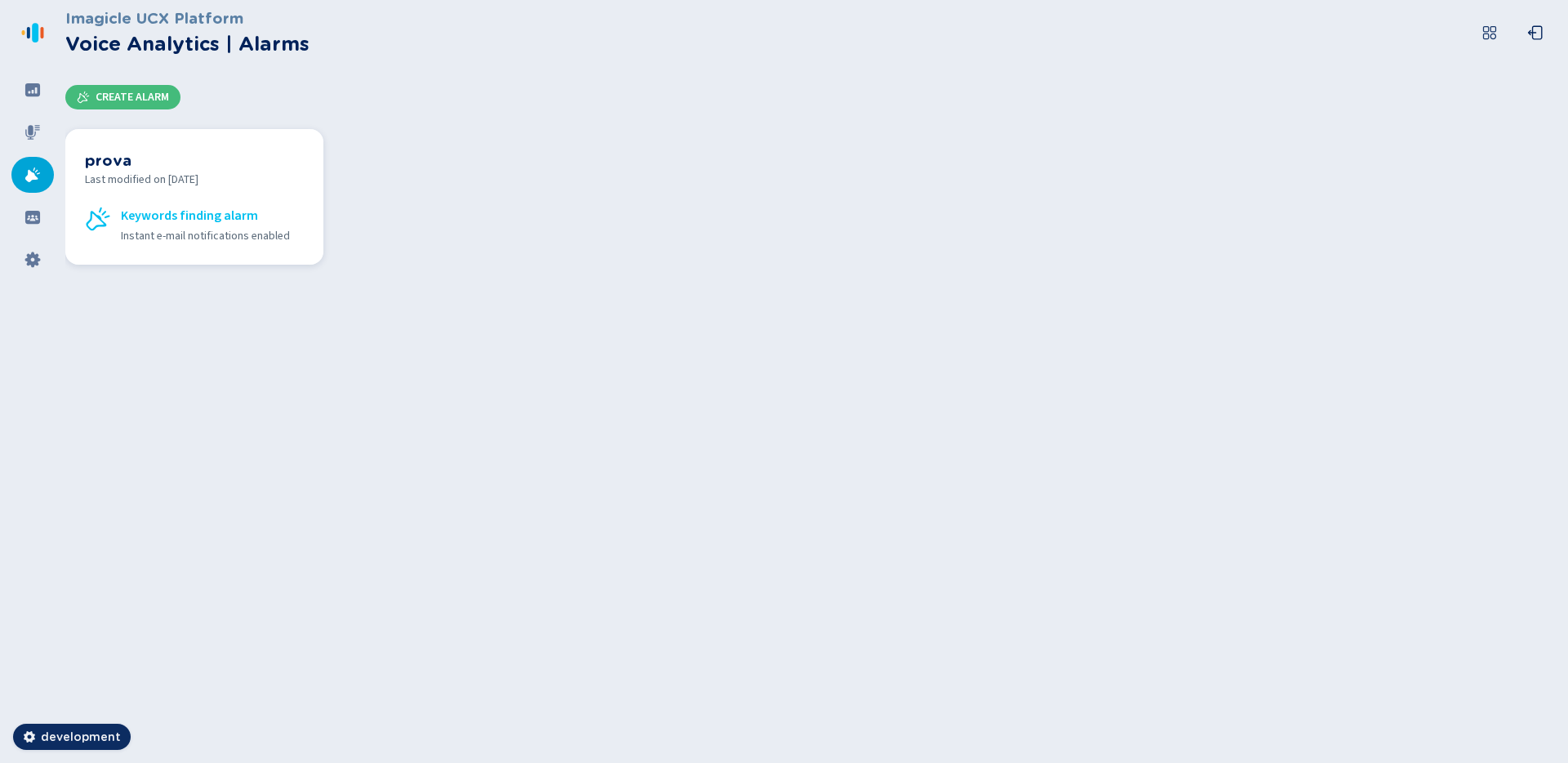 click on "prova Last modified on Wed Jun 04 2025 Keywords finding alarm Instant e-mail notifications enabled" at bounding box center [194, 197] 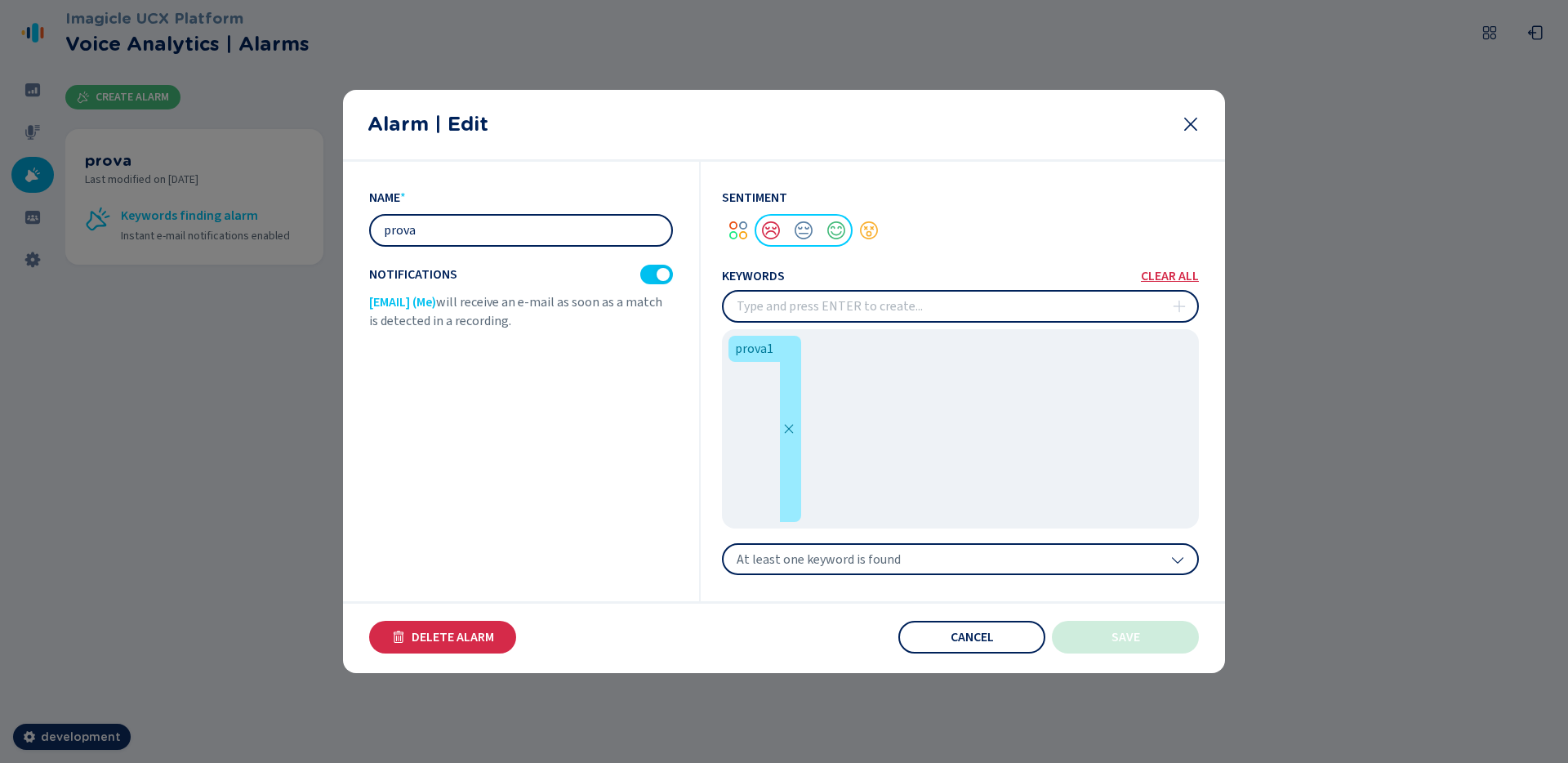 click 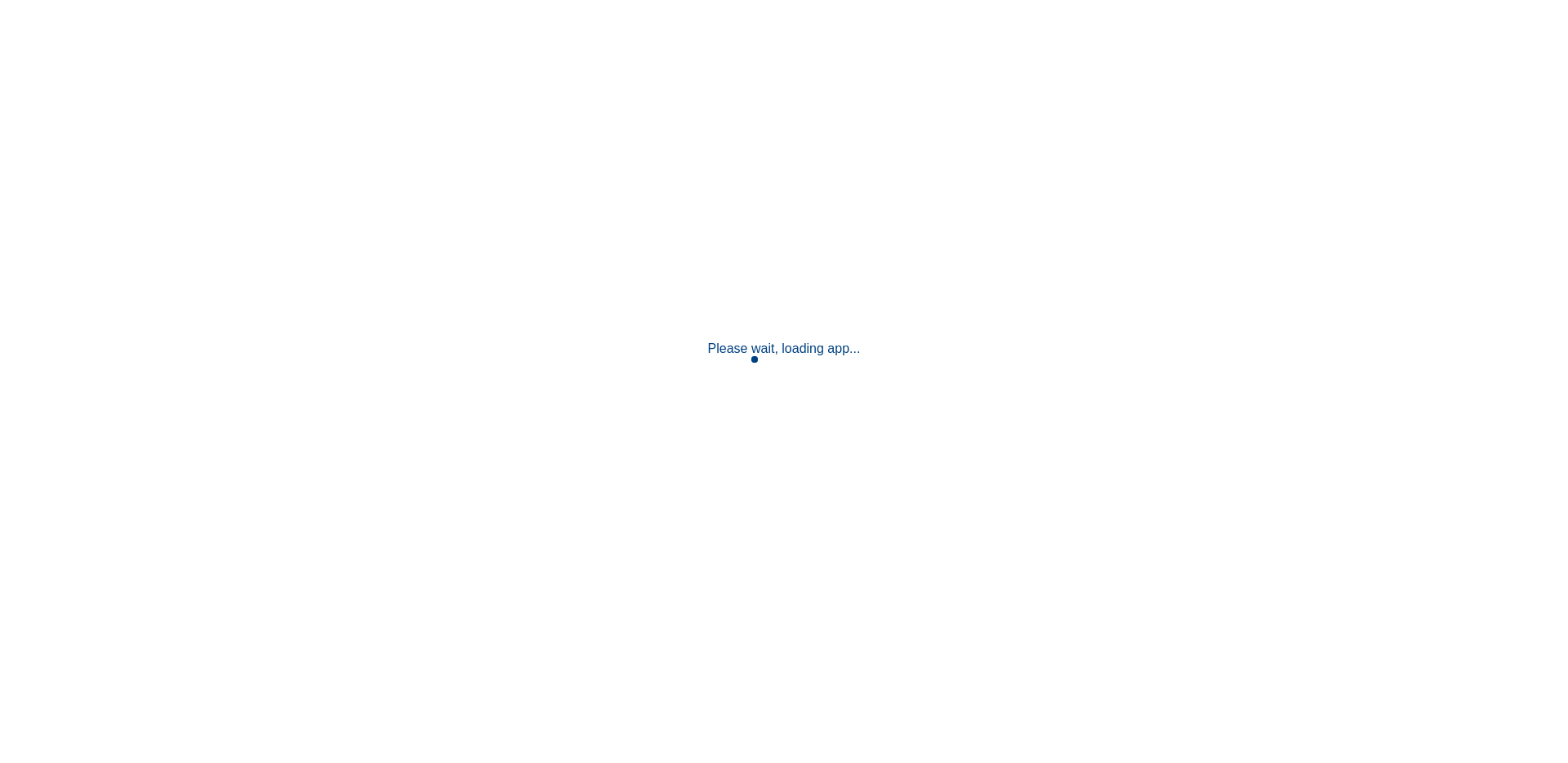 scroll, scrollTop: 0, scrollLeft: 0, axis: both 